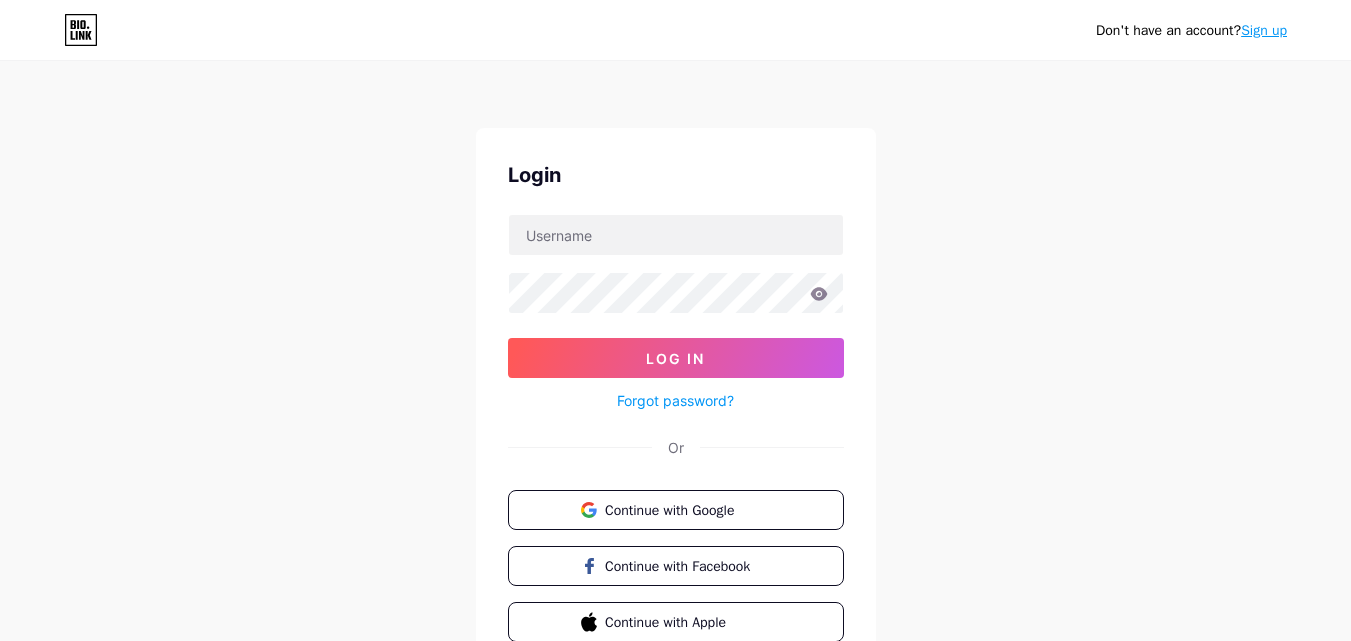 scroll, scrollTop: 0, scrollLeft: 0, axis: both 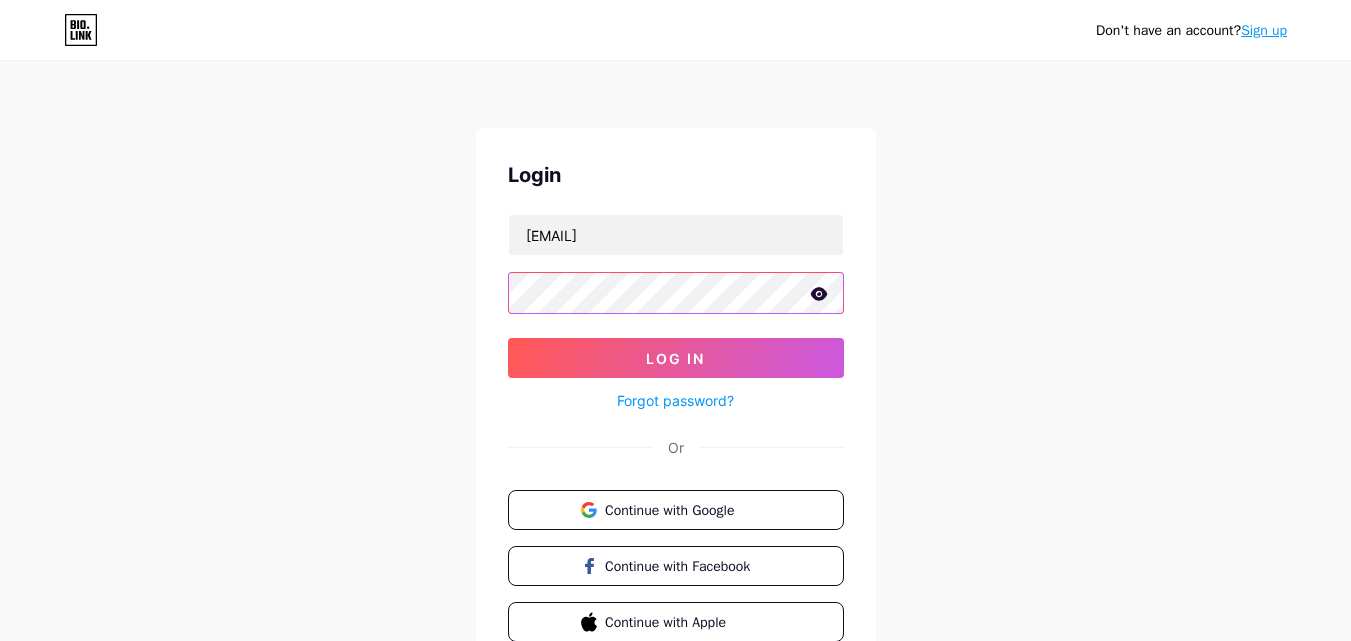 click on "Log In" at bounding box center (676, 358) 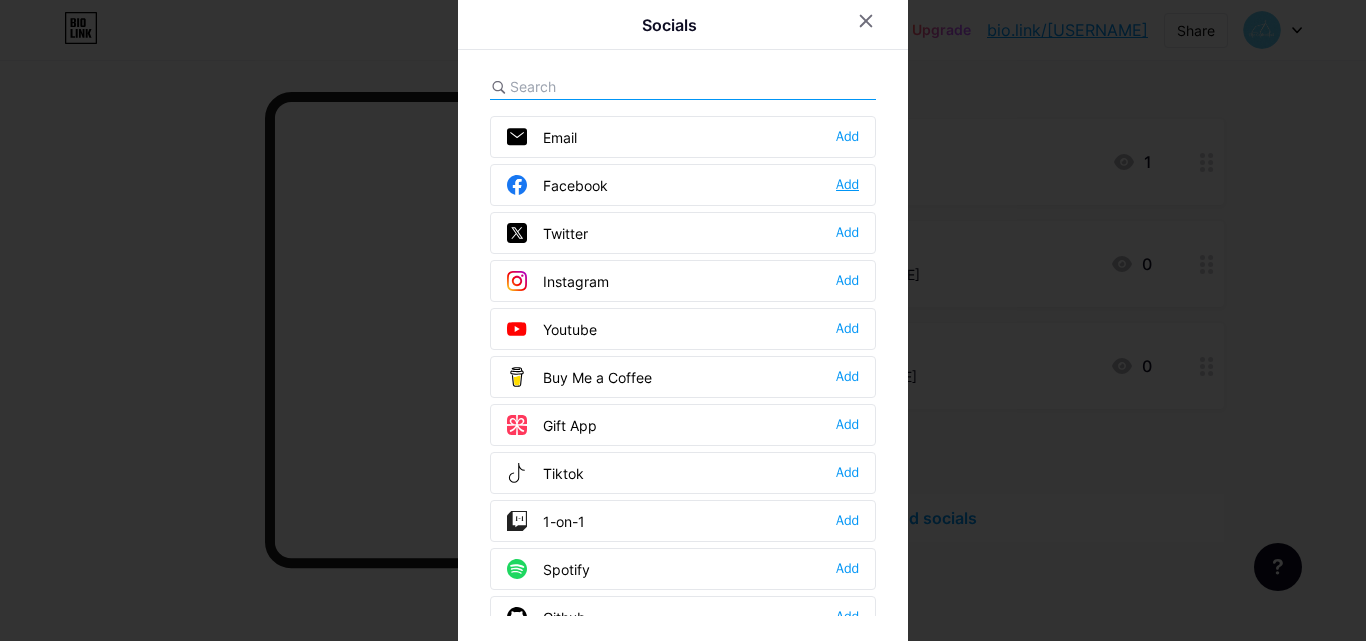 click on "Add" at bounding box center [847, 137] 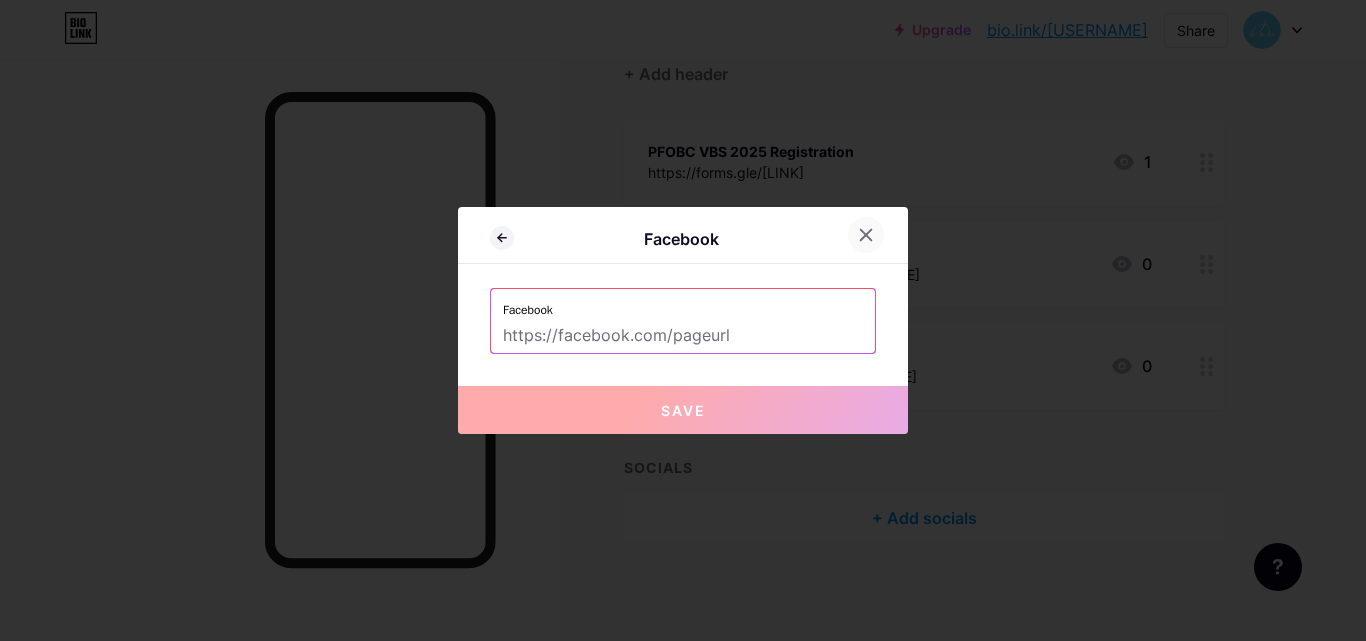 click at bounding box center [866, 235] 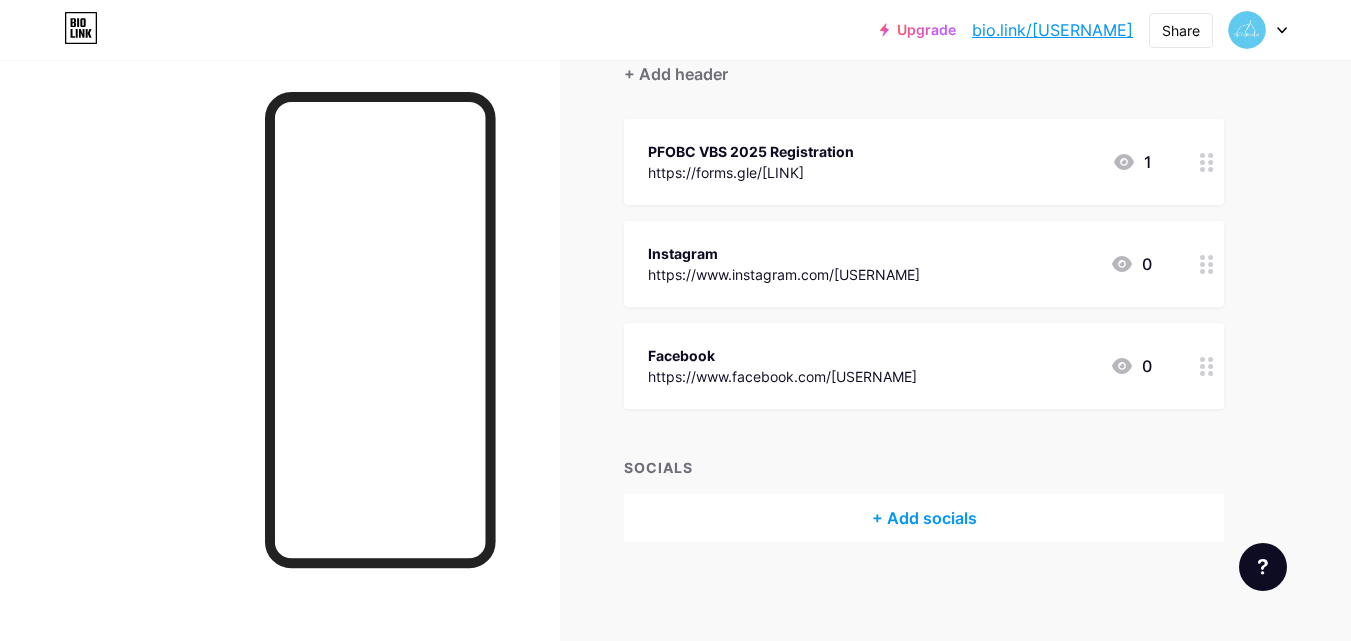 click on "https://www.facebook.com/[USERNAME]" at bounding box center (751, 172) 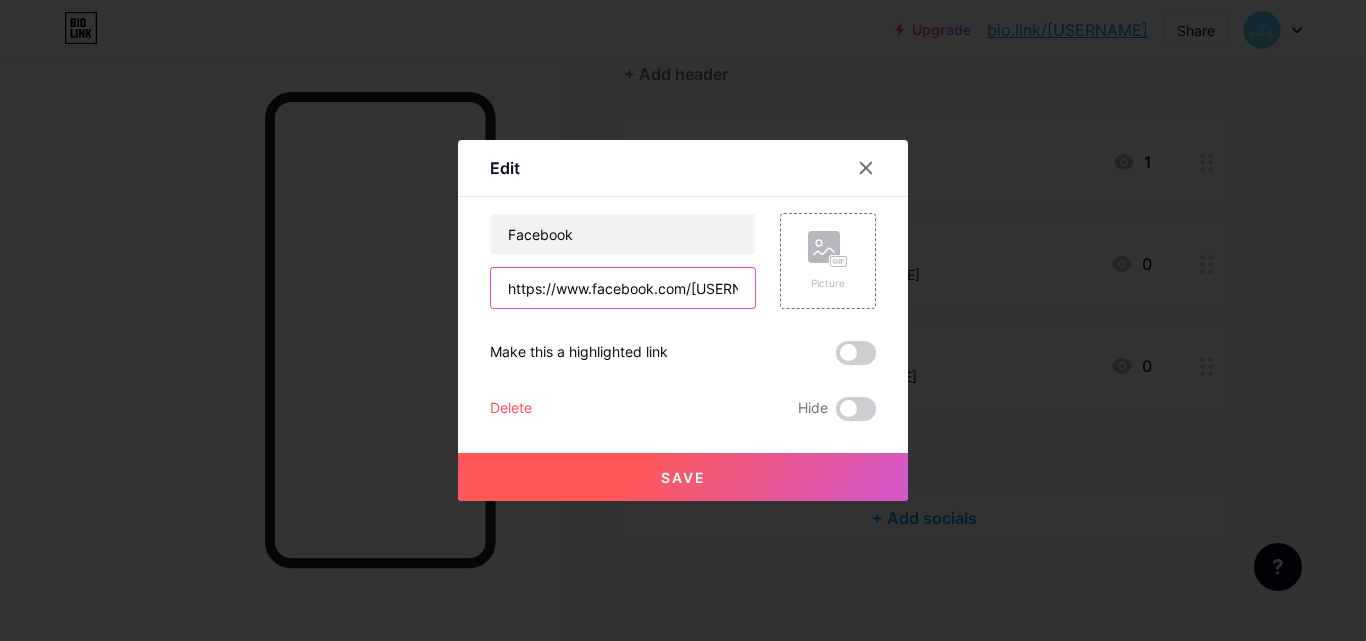 drag, startPoint x: 505, startPoint y: 287, endPoint x: 685, endPoint y: 291, distance: 180.04443 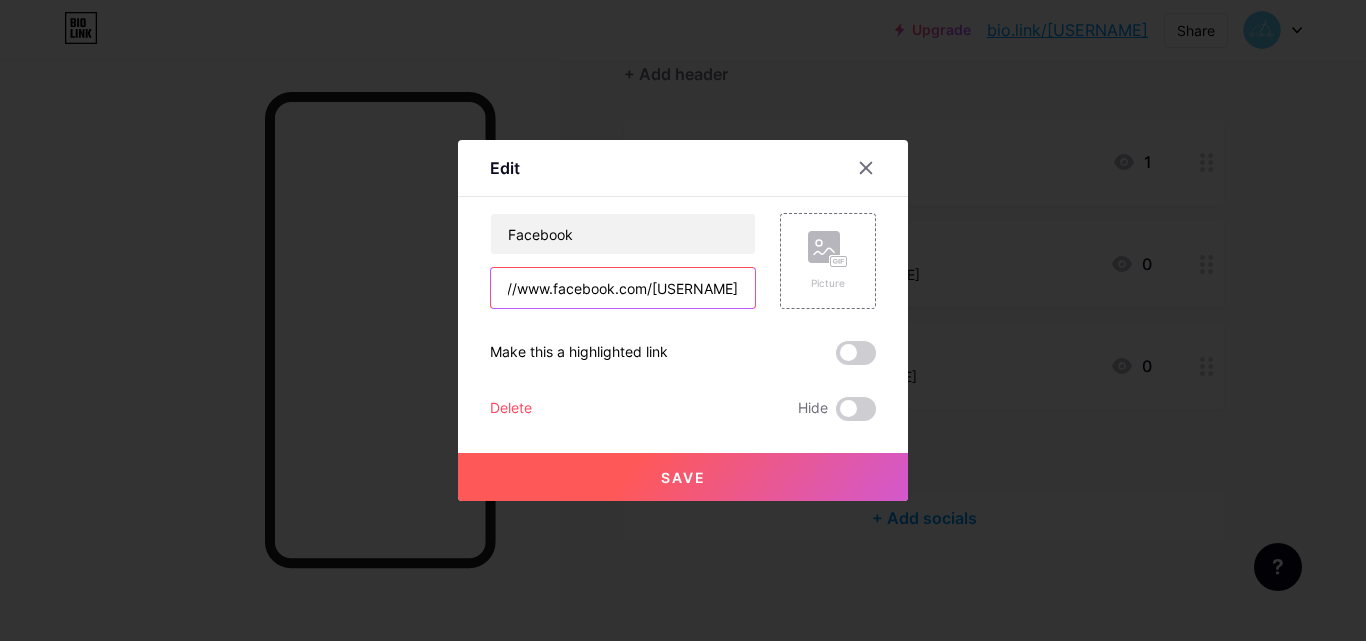 drag, startPoint x: 501, startPoint y: 287, endPoint x: 986, endPoint y: 309, distance: 485.49872 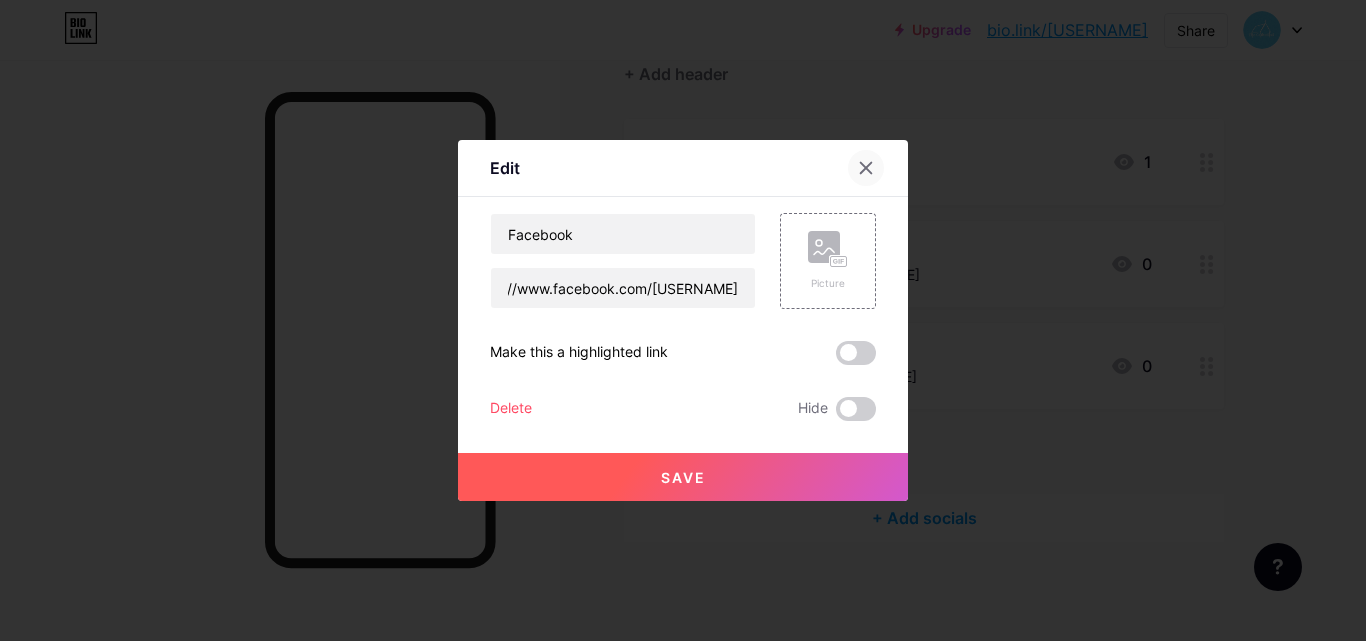 click at bounding box center [866, 168] 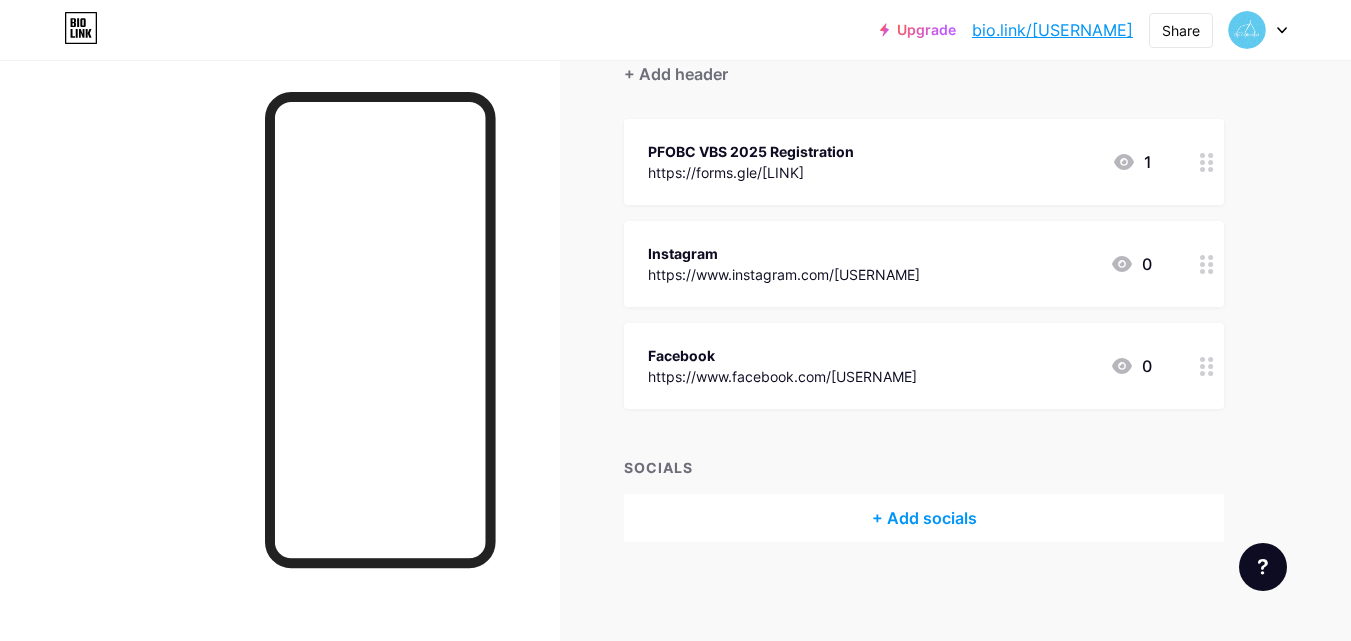 click on "+ Add socials" at bounding box center [924, 518] 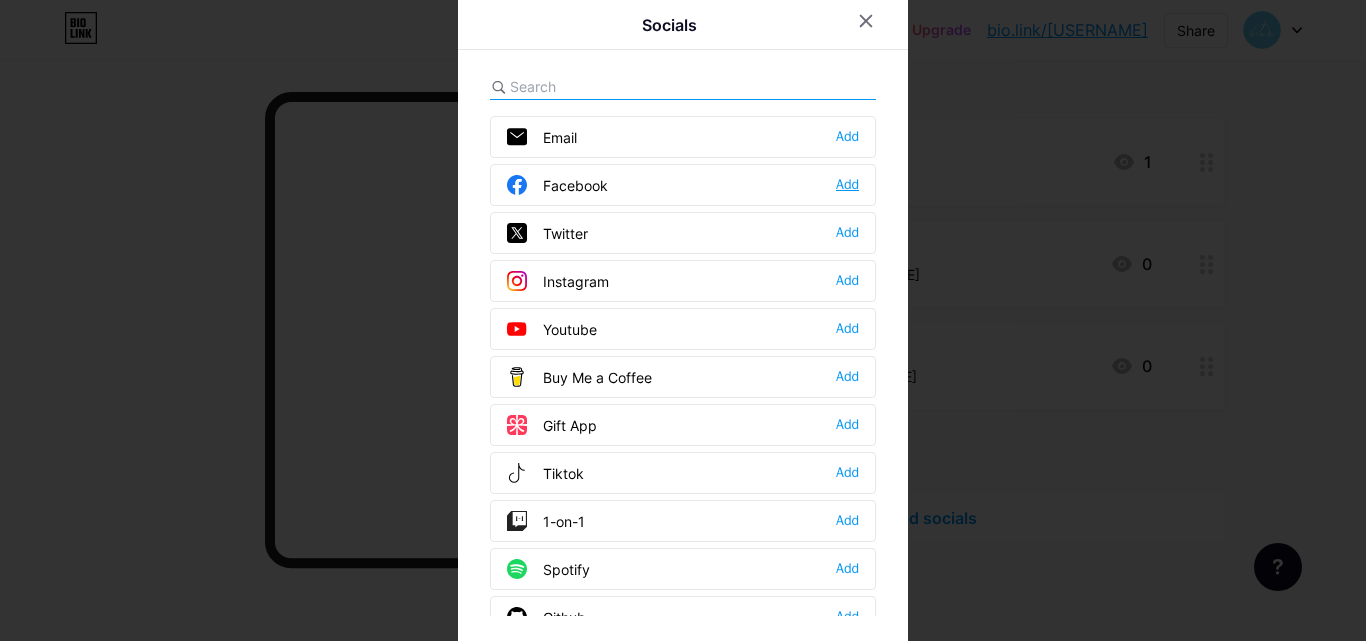 click on "Add" at bounding box center (847, 137) 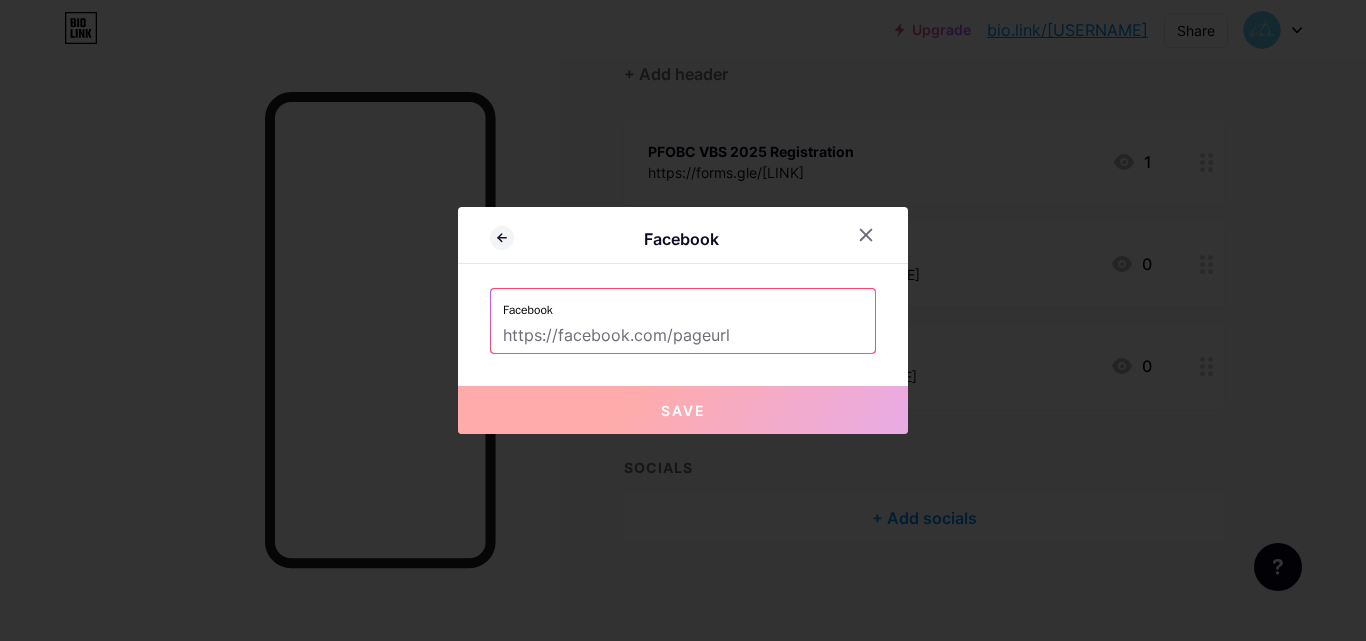paste on "https://www.facebook.com/[USERNAME]" 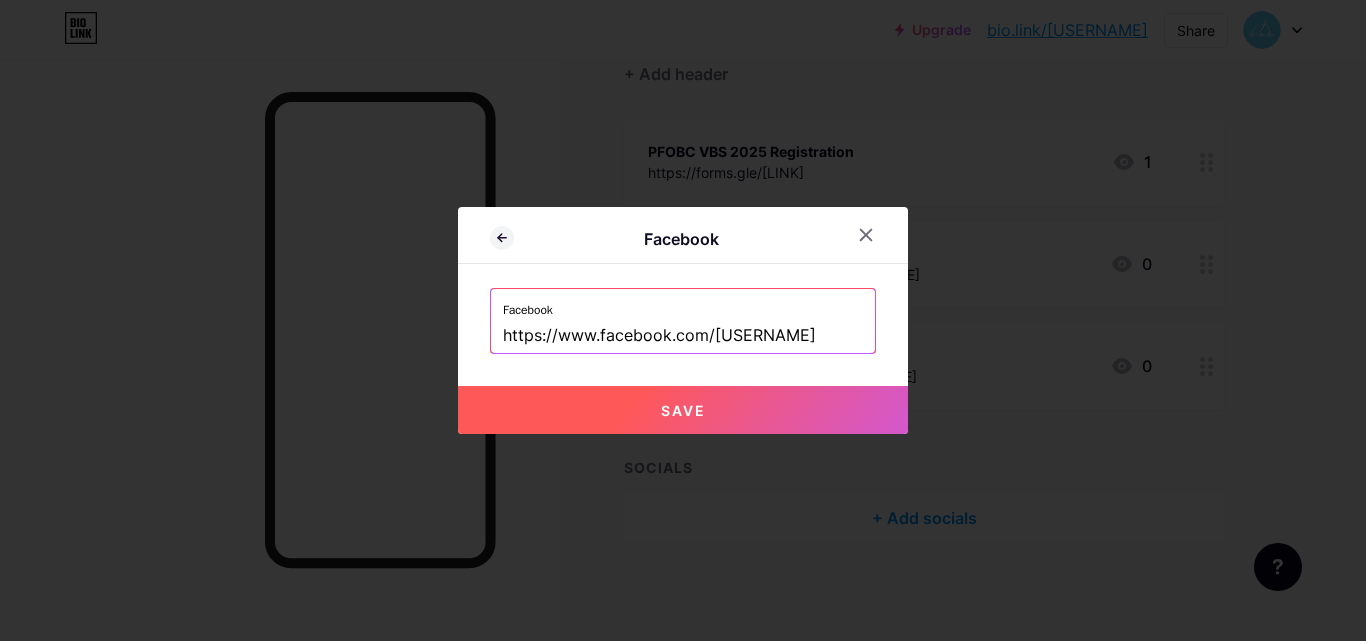 type on "https://www.facebook.com/[USERNAME]" 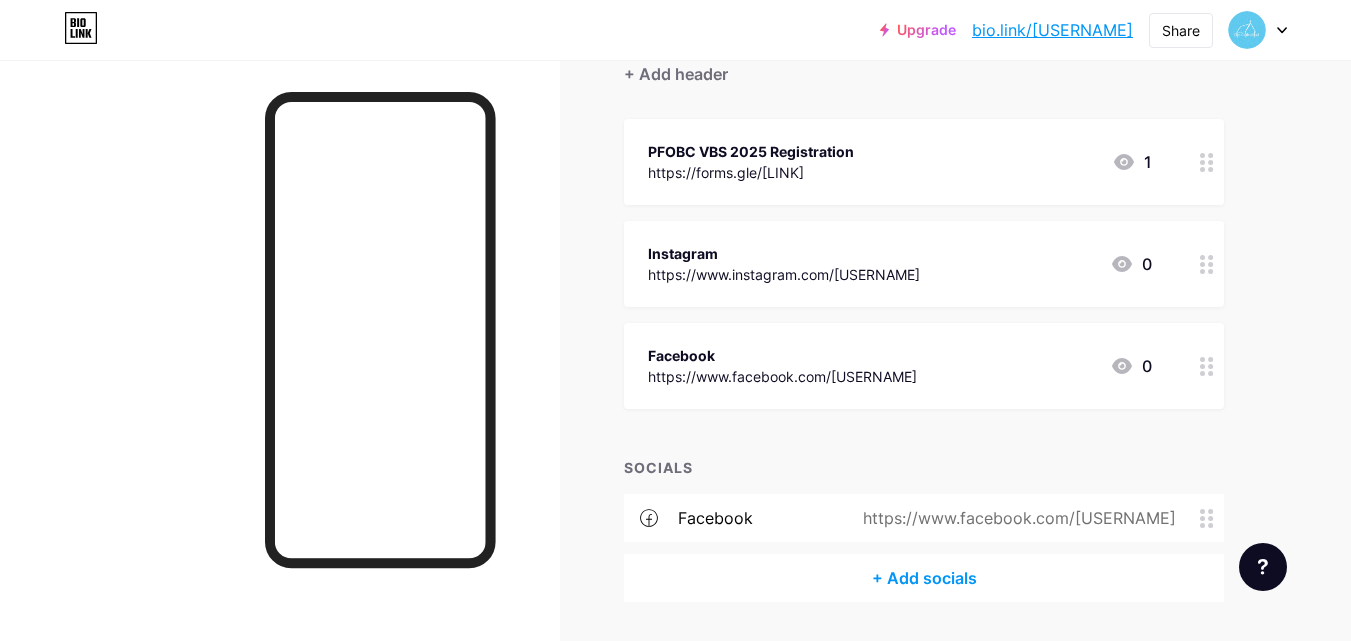 click on "+ Add socials" at bounding box center (924, 578) 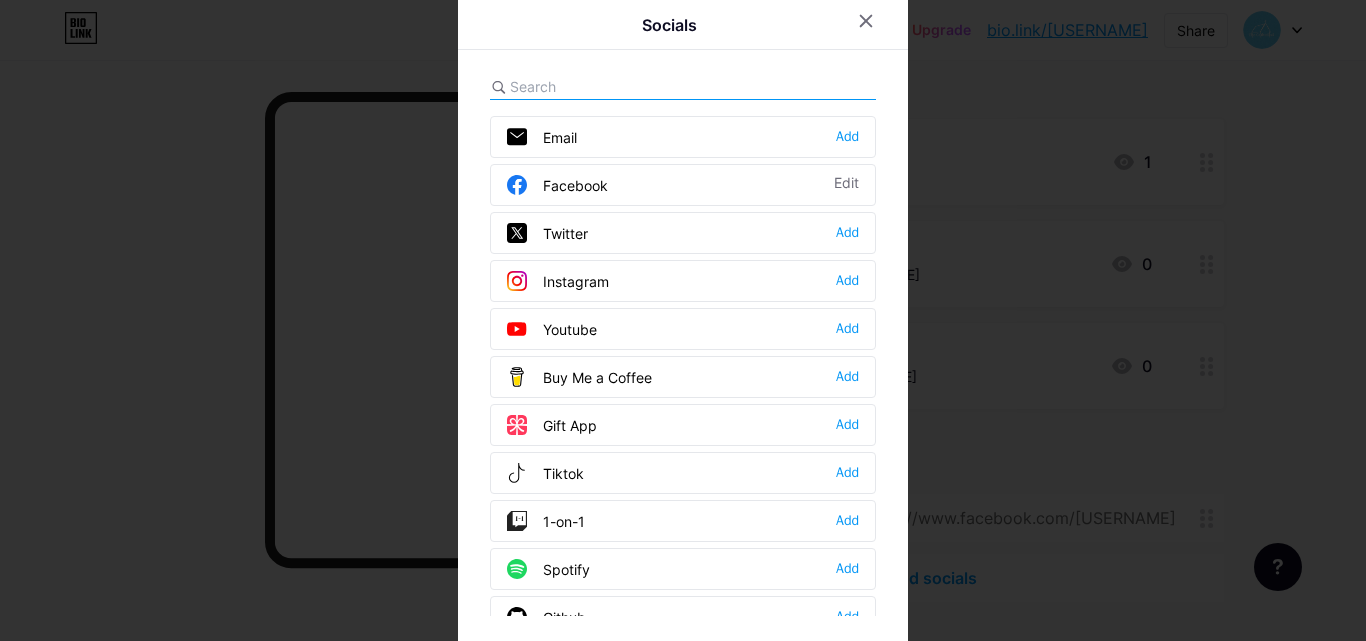 drag, startPoint x: 988, startPoint y: 451, endPoint x: 975, endPoint y: 425, distance: 29.068884 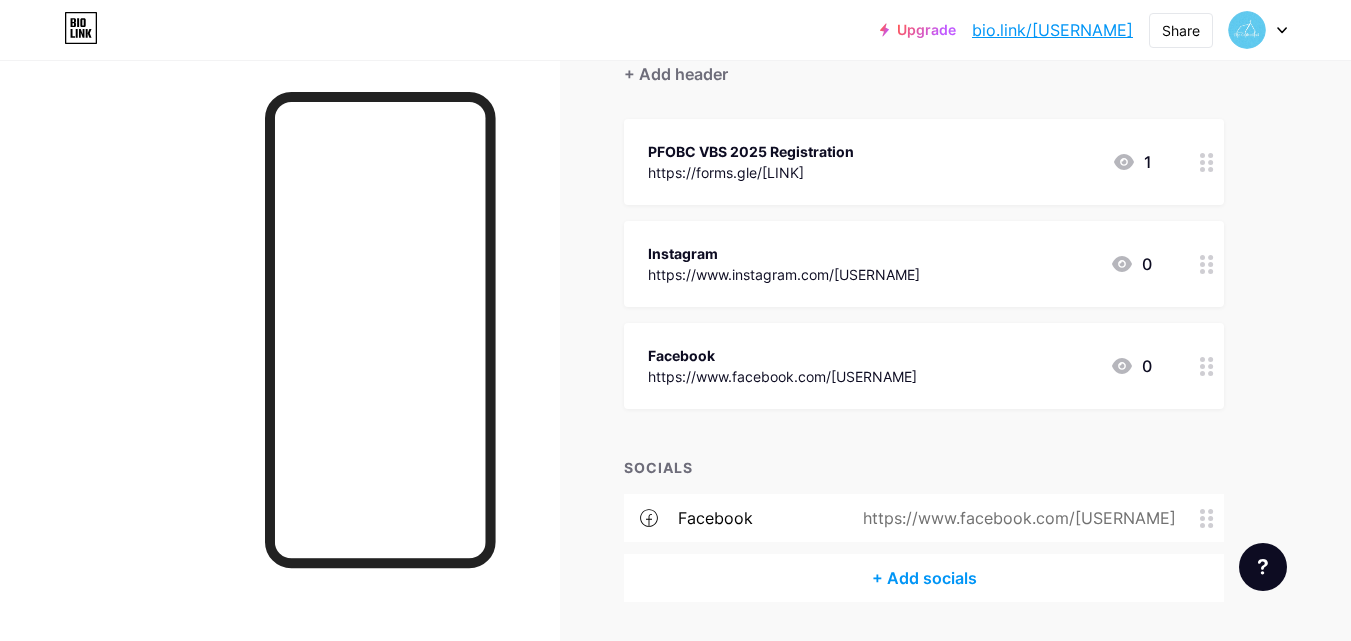 click on "Instagram
https://www.instagram.com/[USERNAME]" at bounding box center [751, 162] 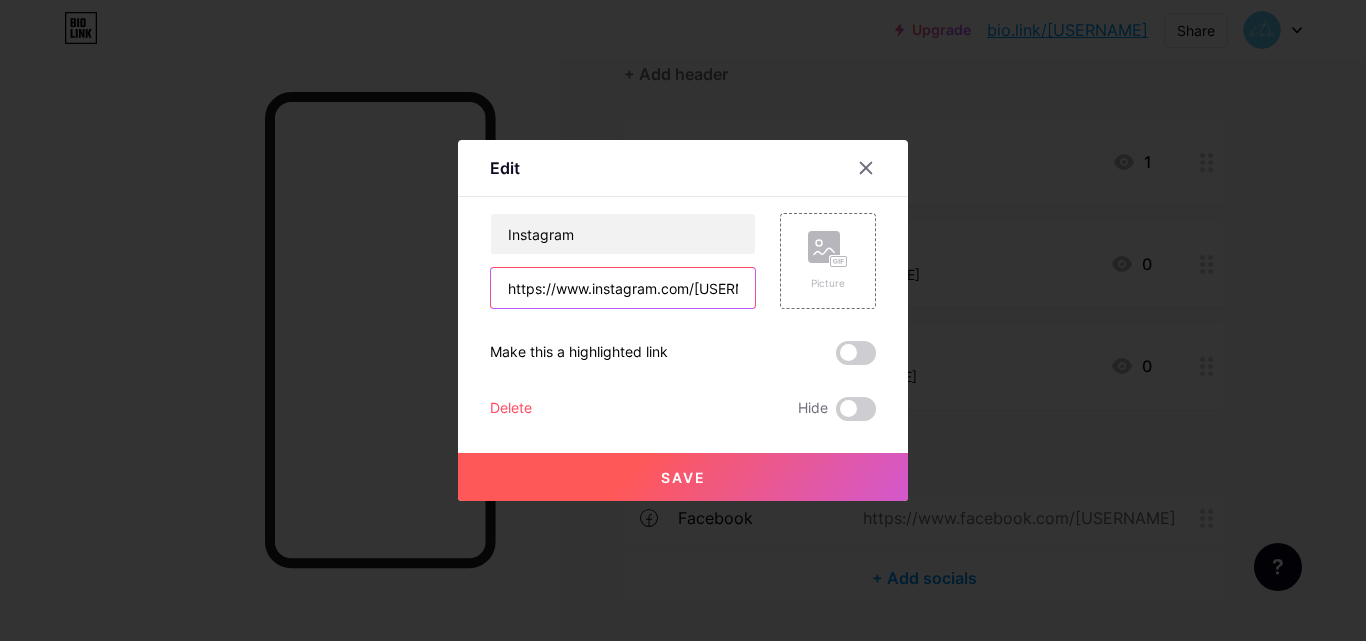 scroll, scrollTop: 0, scrollLeft: 63, axis: horizontal 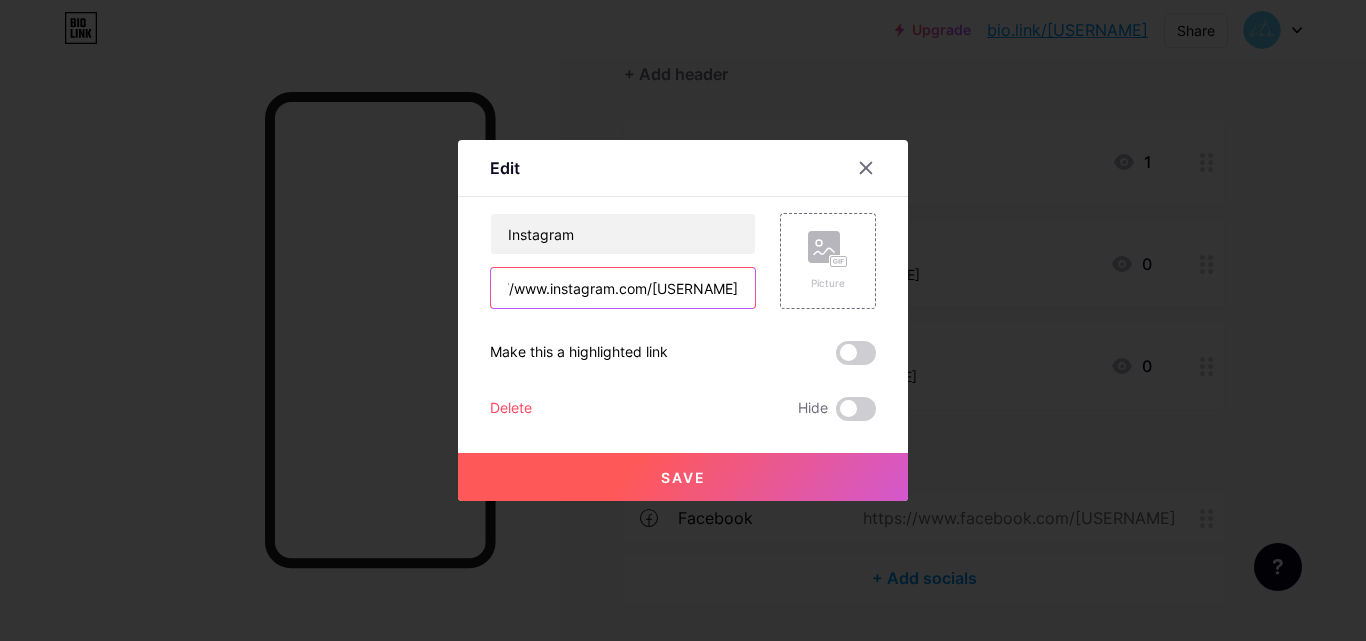 drag, startPoint x: 500, startPoint y: 287, endPoint x: 1029, endPoint y: 287, distance: 529 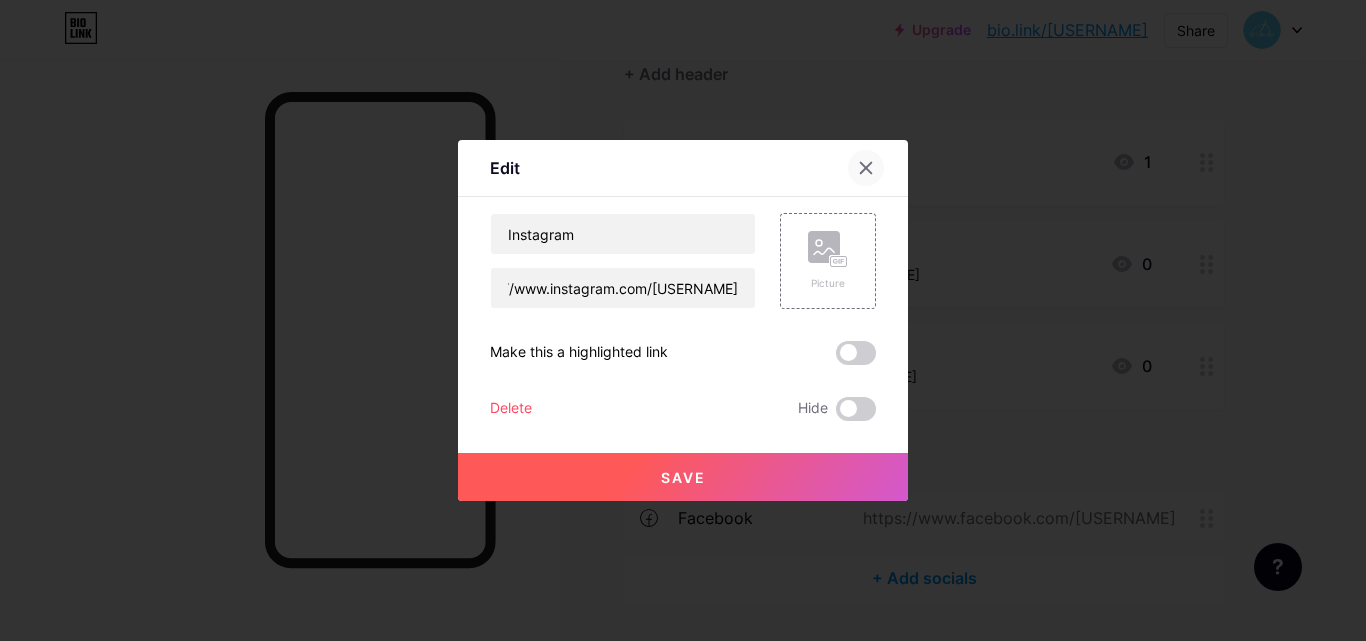 click at bounding box center (866, 168) 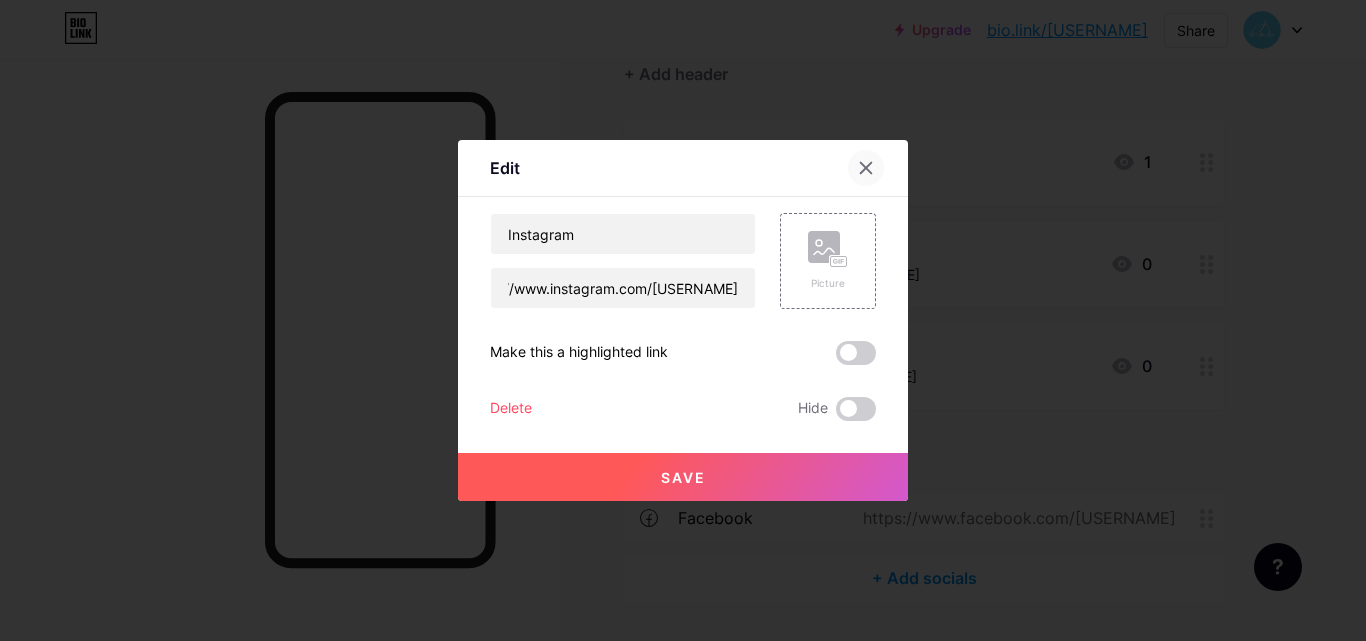 scroll, scrollTop: 0, scrollLeft: 0, axis: both 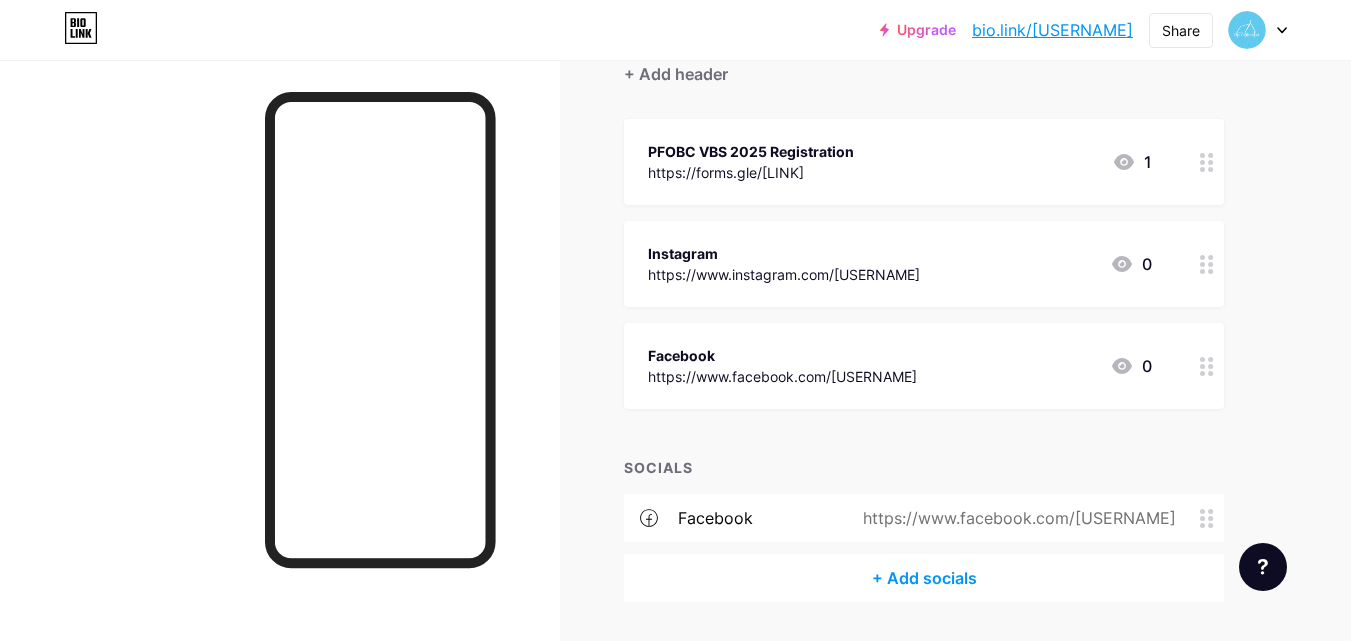 click on "+ Add socials" at bounding box center (924, 578) 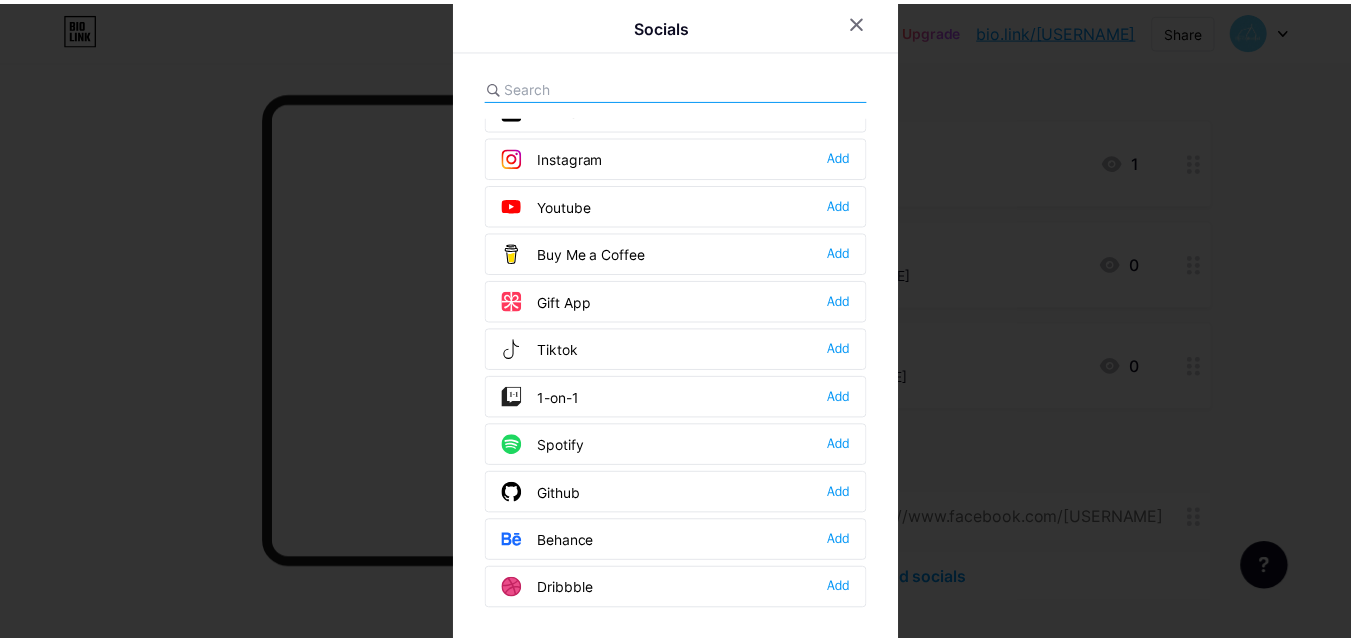 scroll, scrollTop: 0, scrollLeft: 0, axis: both 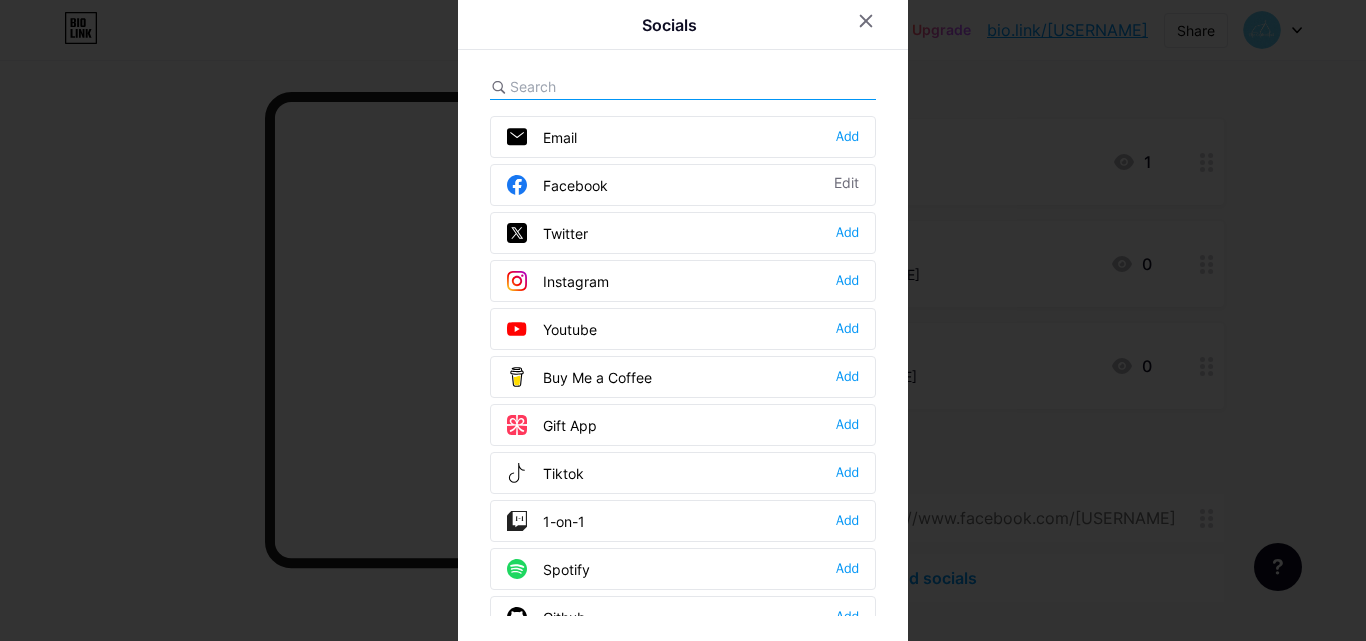 click on "Instagram" at bounding box center [542, 137] 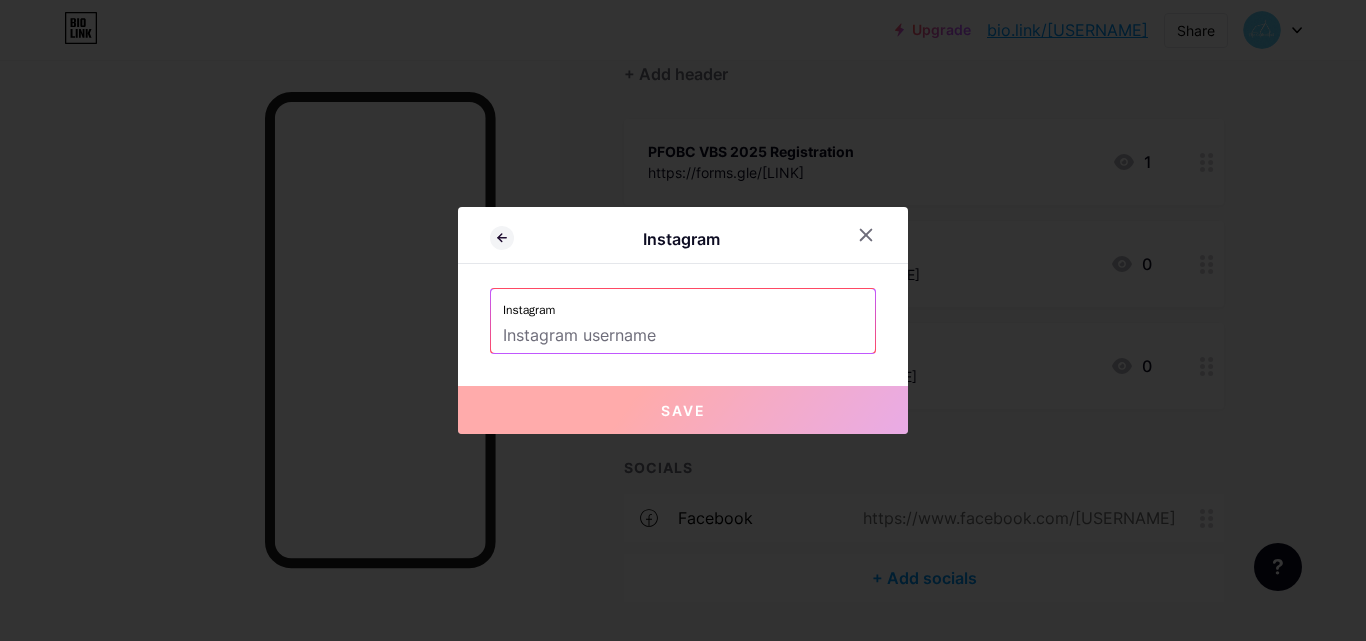 click at bounding box center [683, 336] 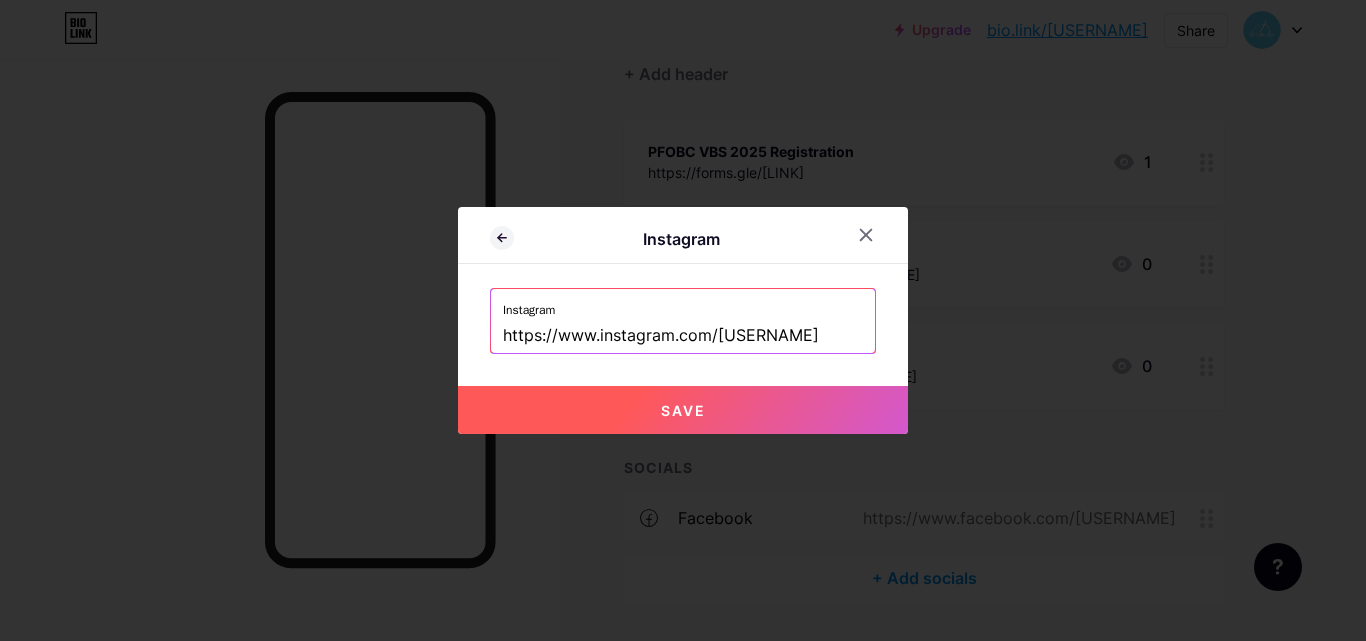 drag, startPoint x: 709, startPoint y: 335, endPoint x: 376, endPoint y: 336, distance: 333.0015 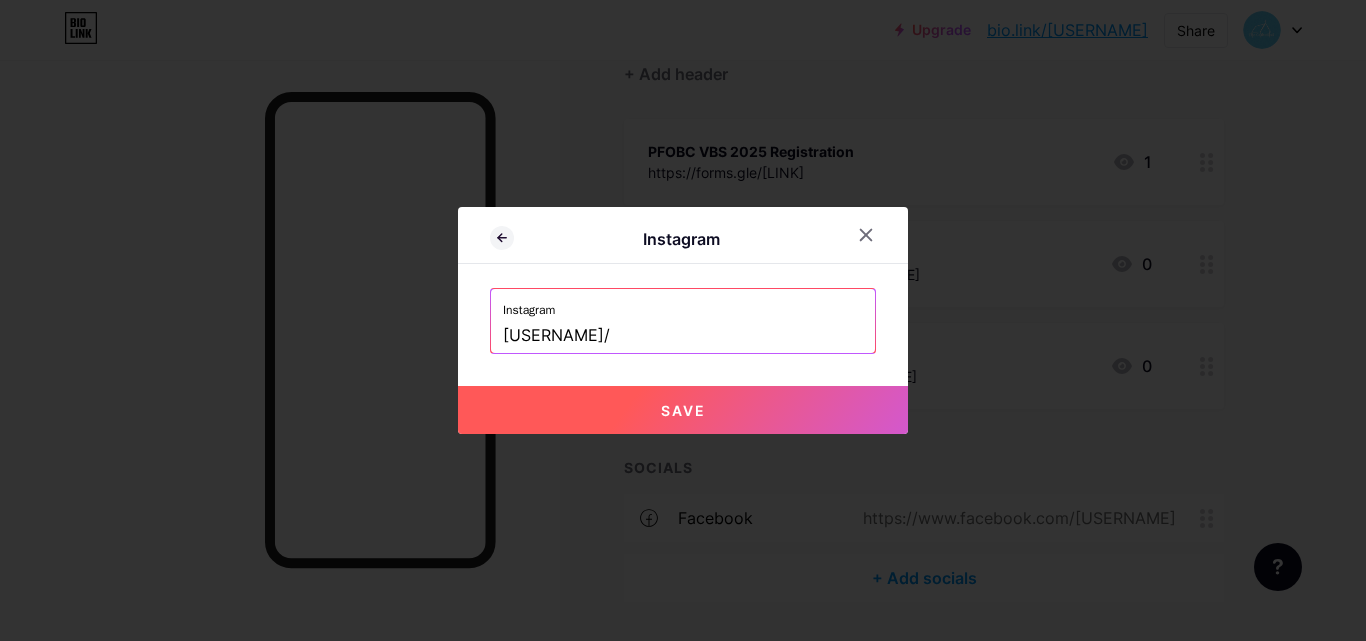 click on "[USERNAME]/" at bounding box center (683, 336) 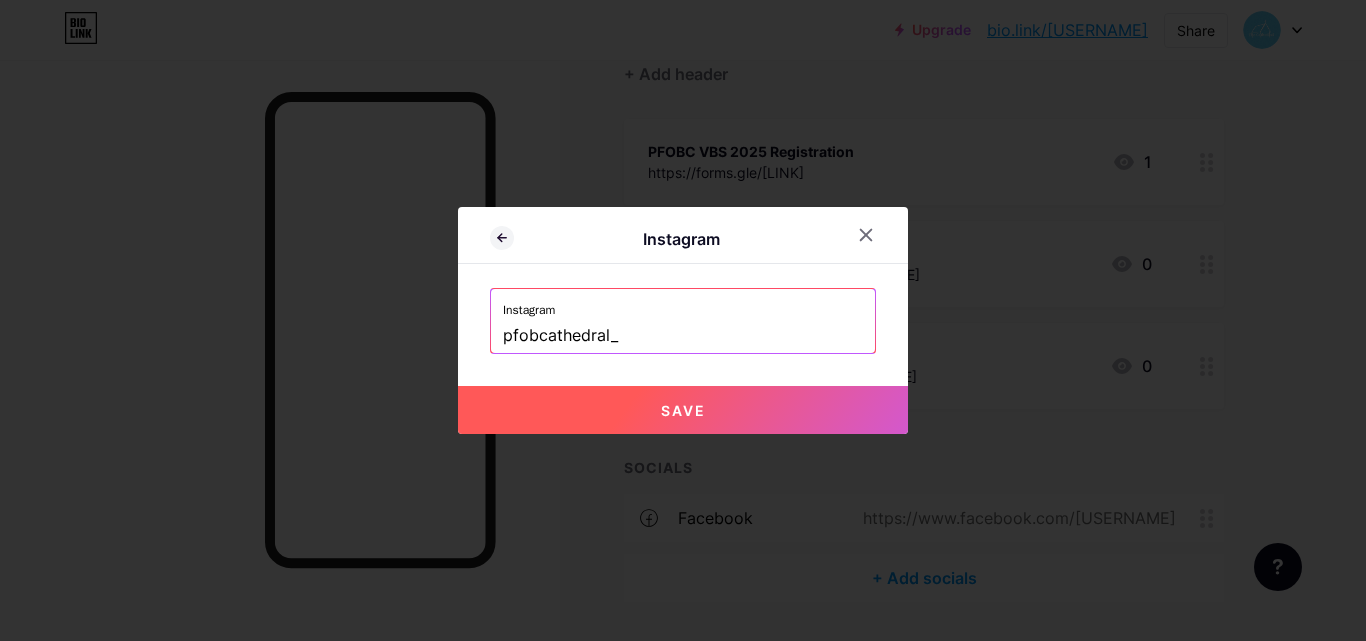 type on "pfobcathedral_" 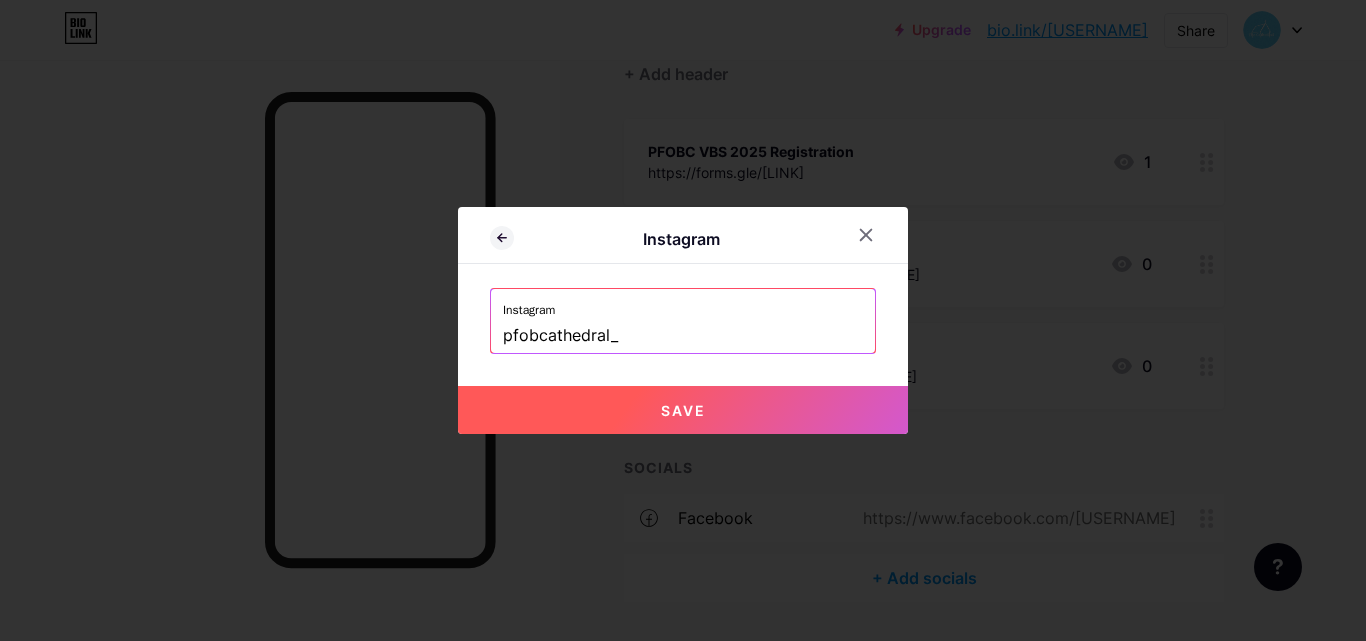 click on "Save" at bounding box center [683, 410] 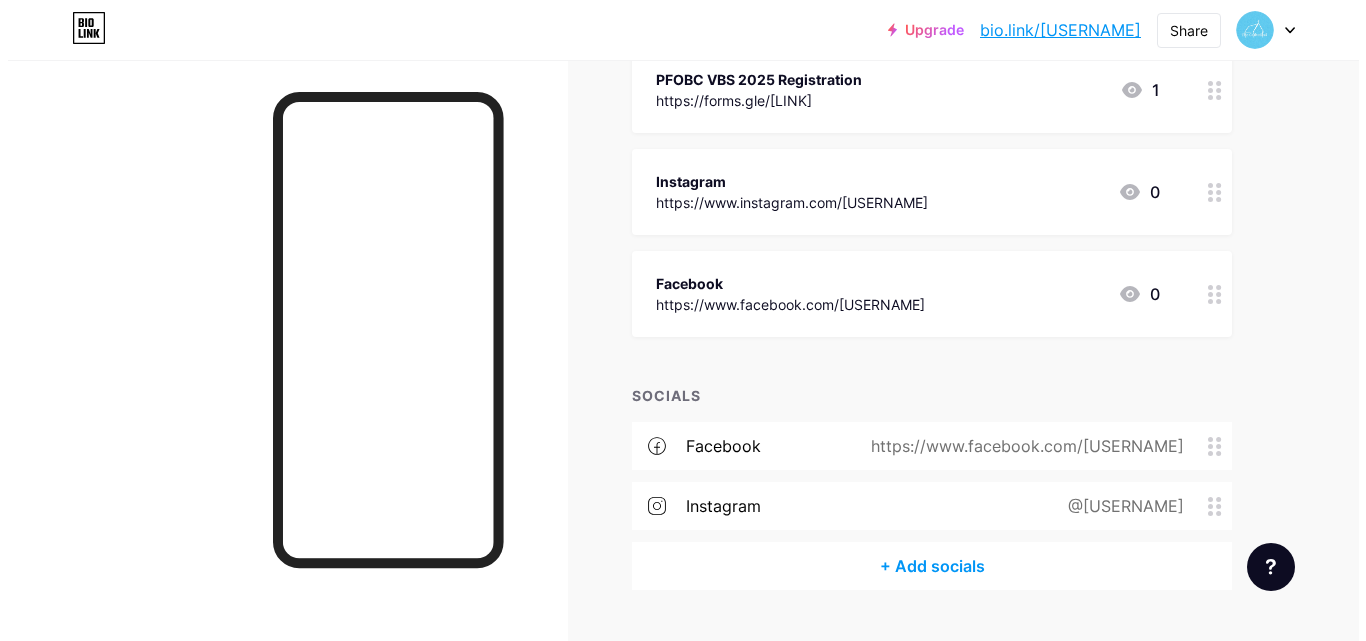 scroll, scrollTop: 316, scrollLeft: 0, axis: vertical 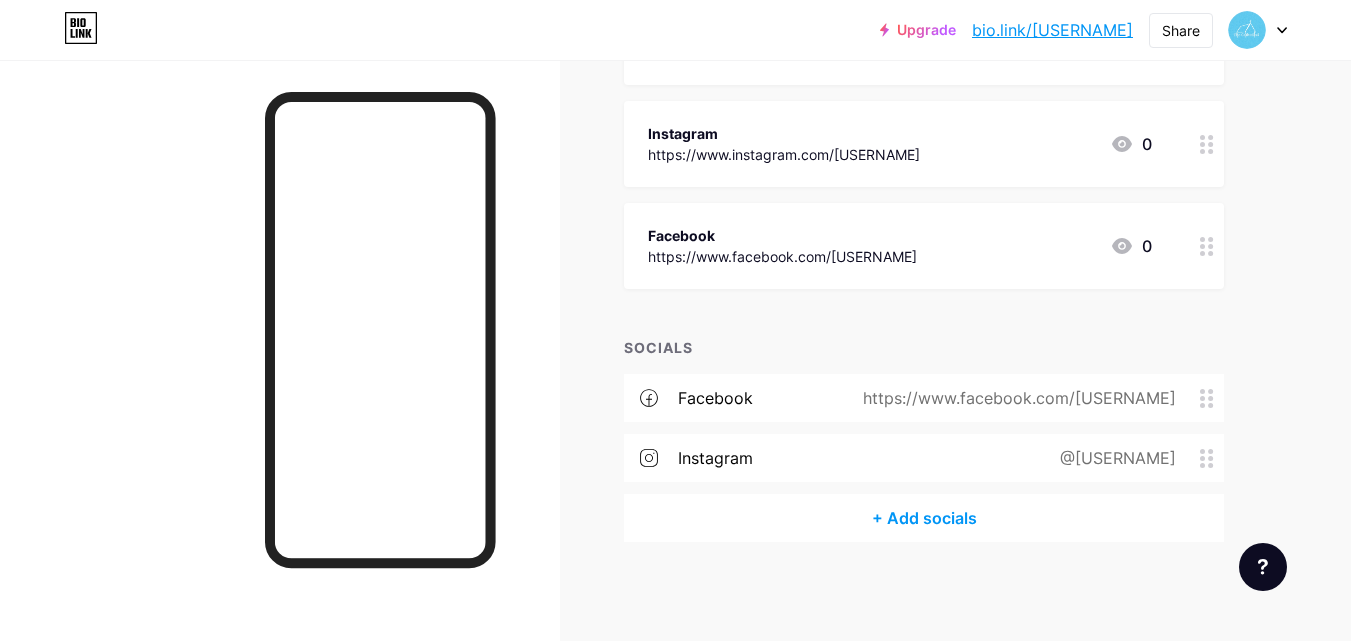 click on "instagram
@[USERNAME]" at bounding box center [924, 398] 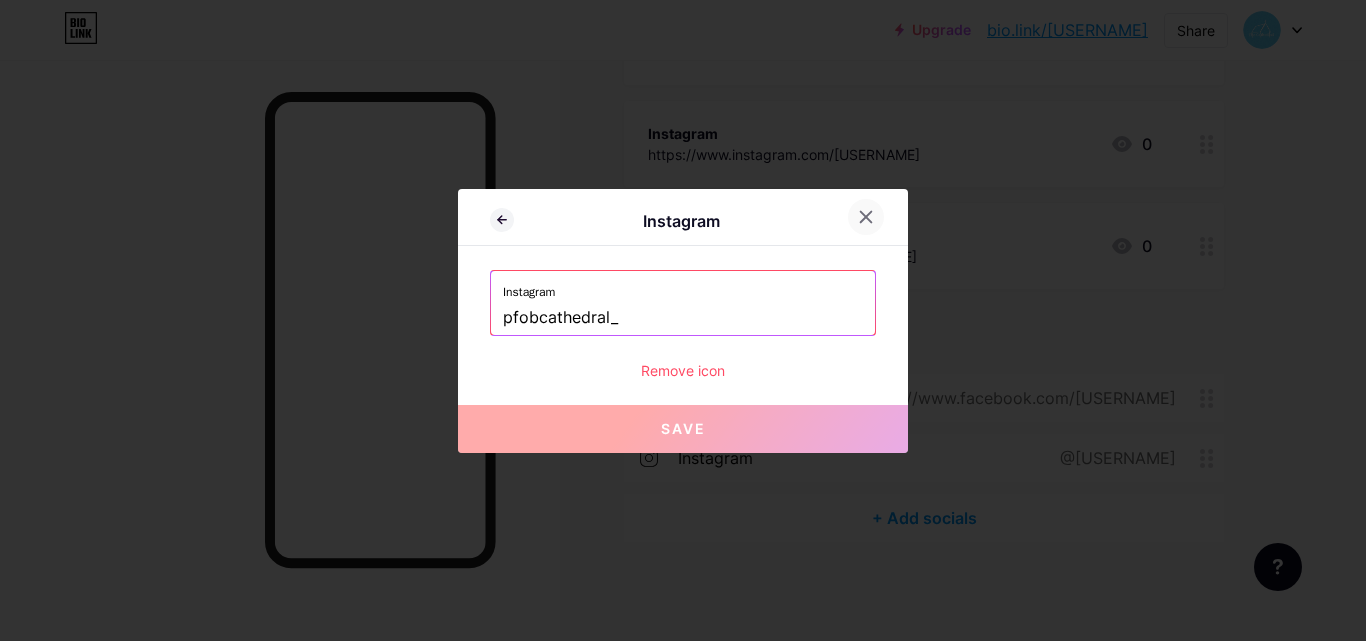 click at bounding box center (866, 217) 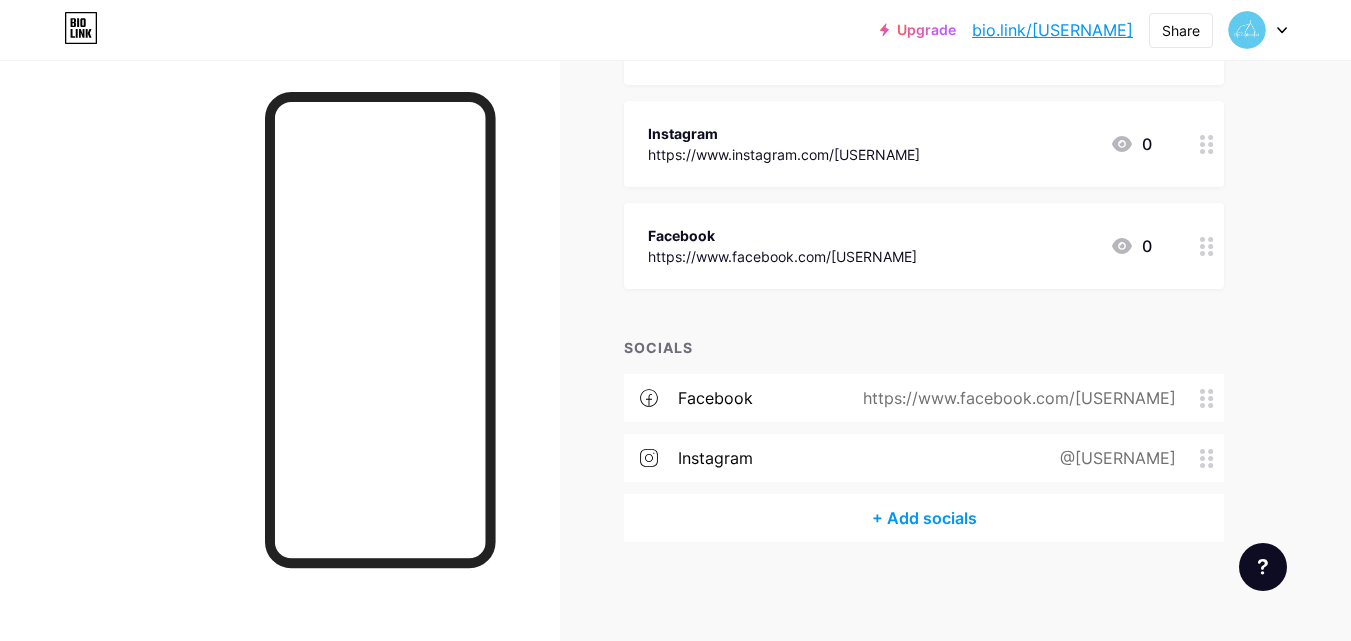 click on "@[USERNAME]" at bounding box center [1015, 398] 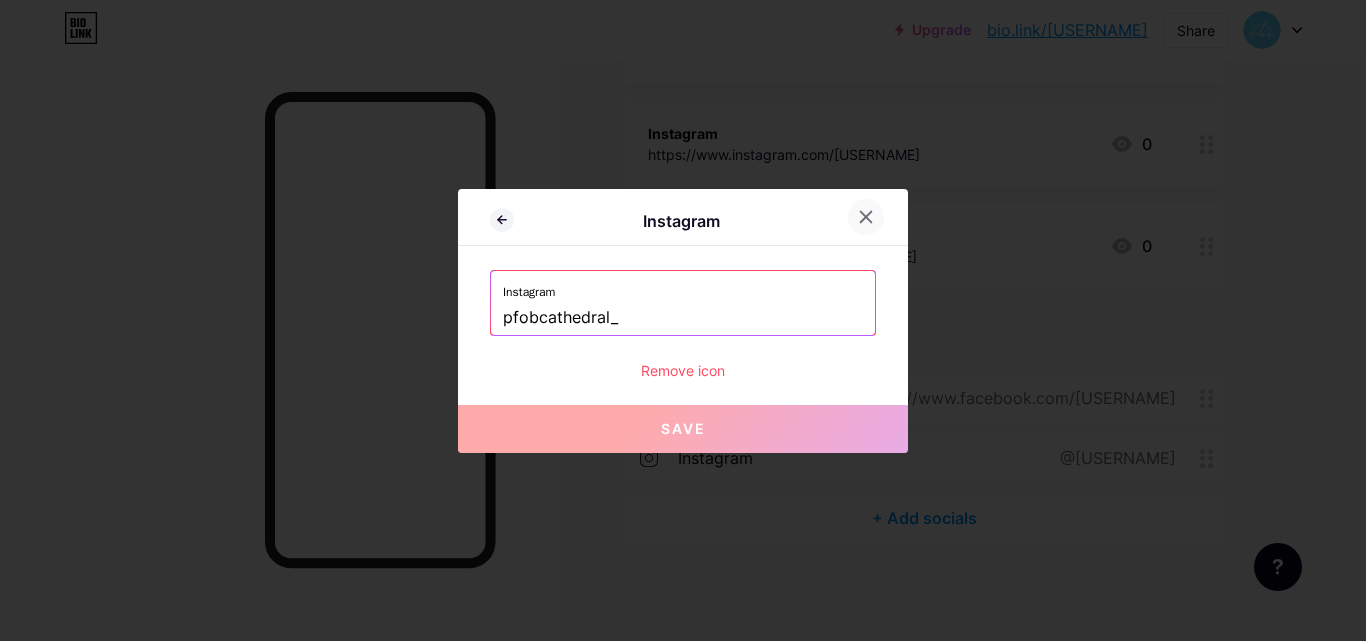 click at bounding box center [866, 217] 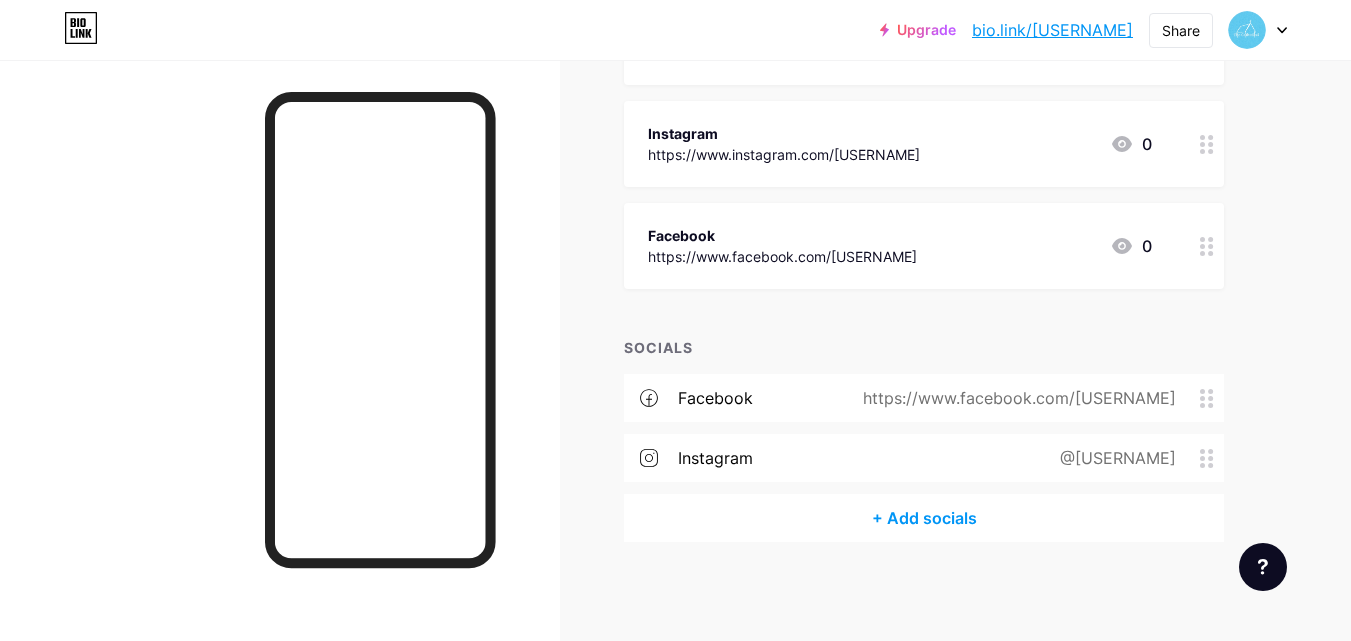 click on "+ Add socials" at bounding box center [924, 518] 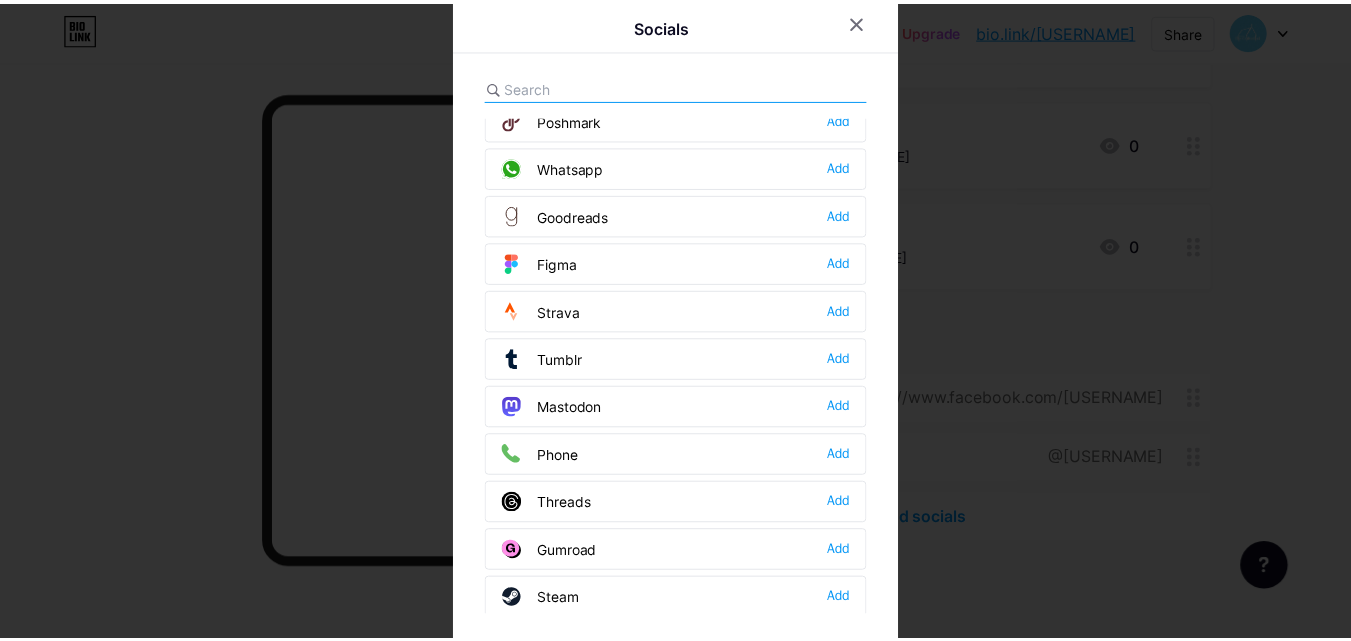 scroll, scrollTop: 1700, scrollLeft: 0, axis: vertical 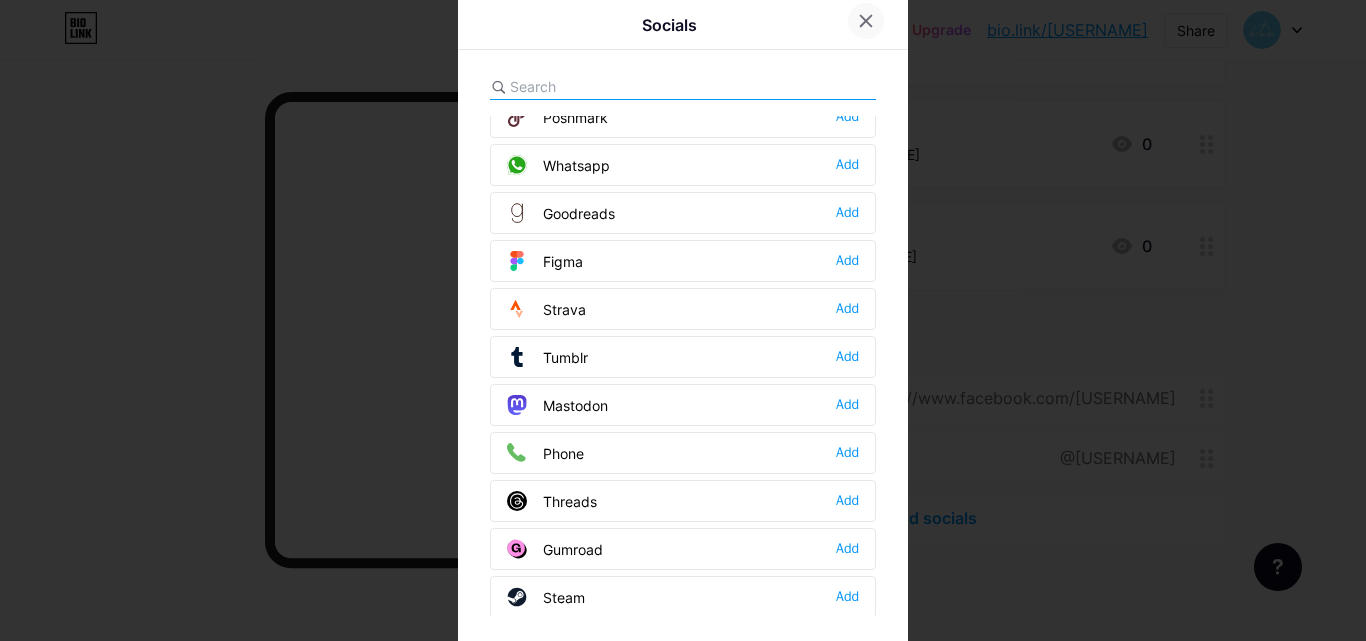 click at bounding box center [866, 21] 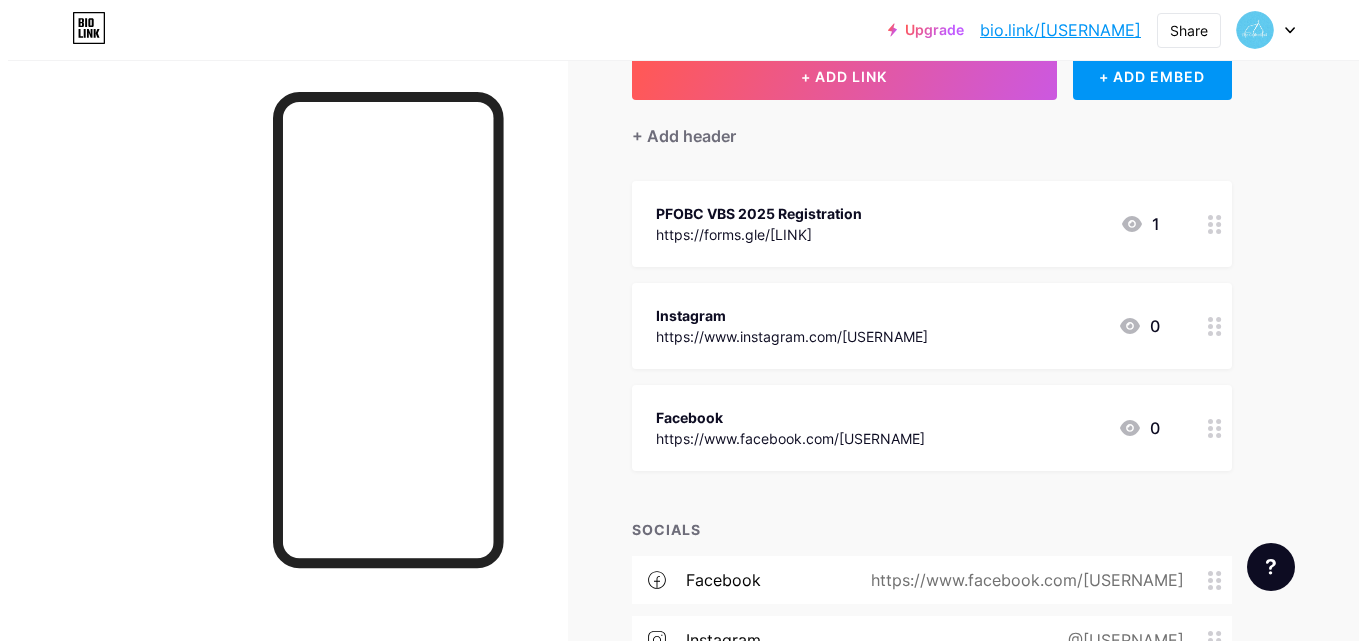 scroll, scrollTop: 116, scrollLeft: 0, axis: vertical 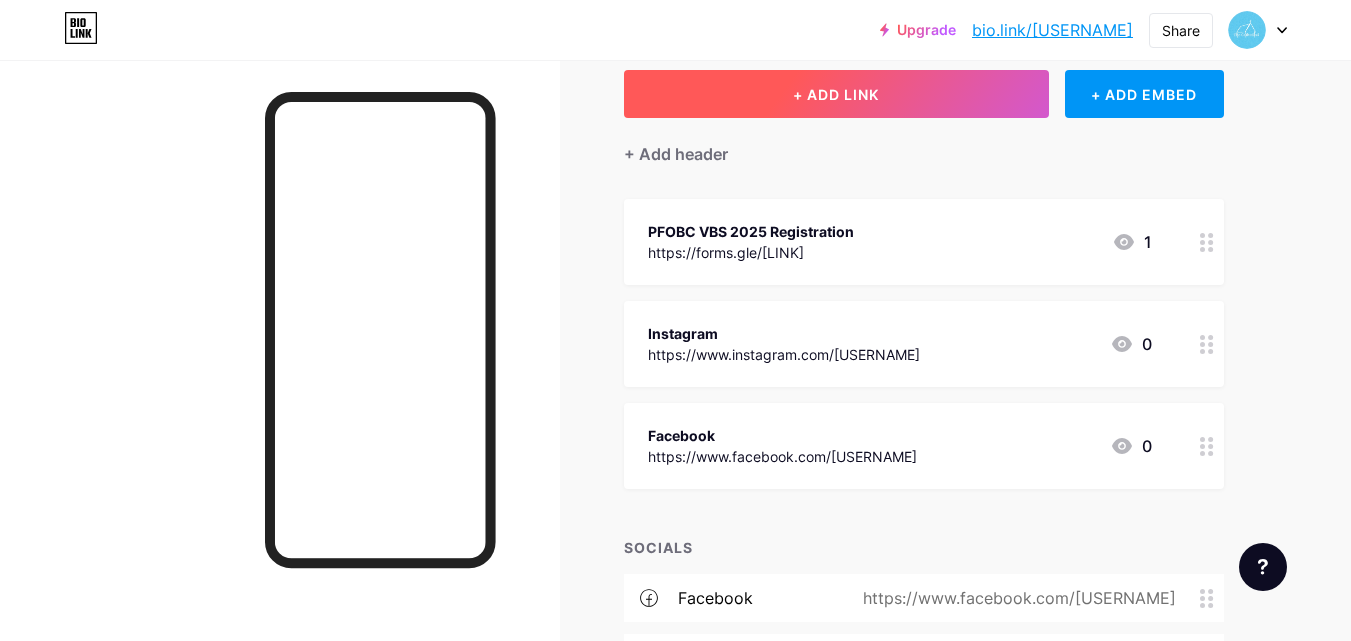 click on "+ ADD LINK" at bounding box center [836, 94] 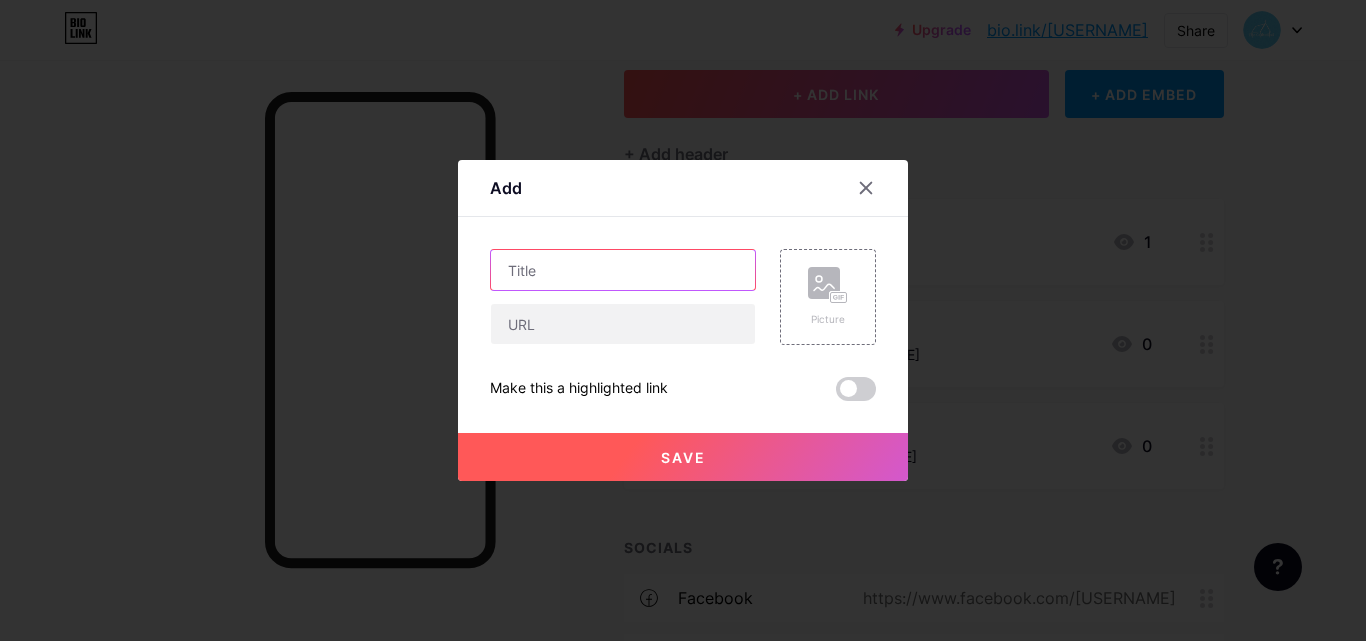 click at bounding box center [623, 270] 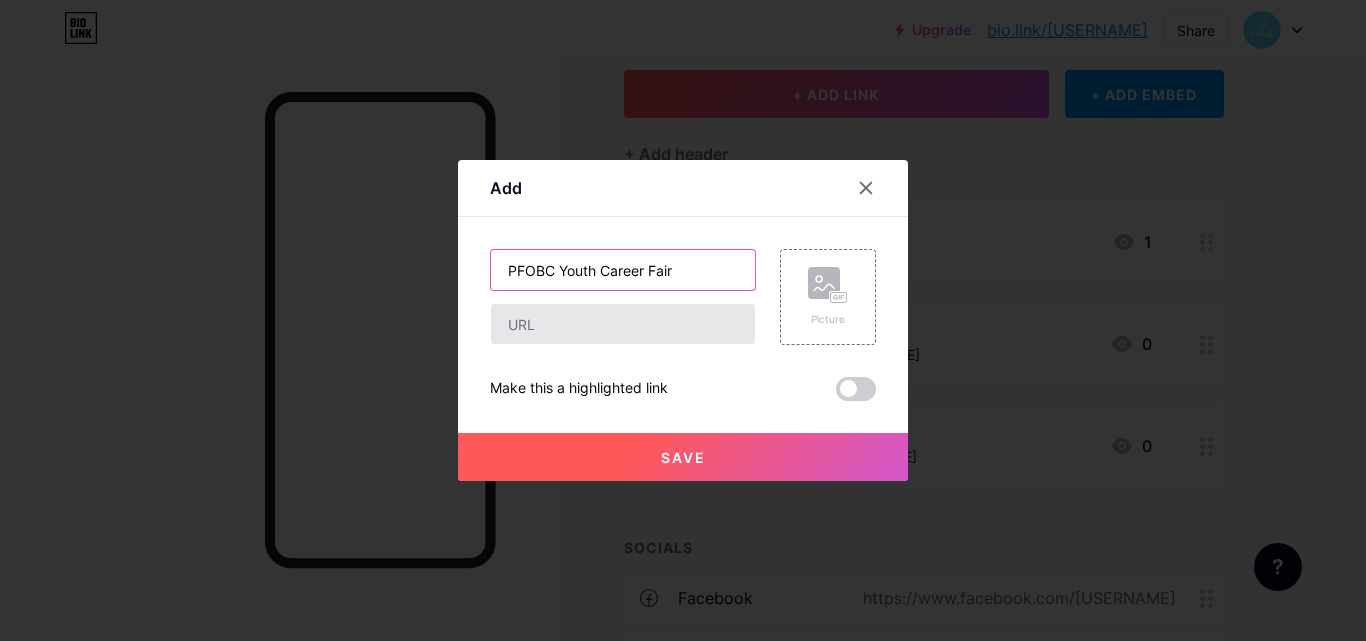 type on "PFOBC Youth Career Fair" 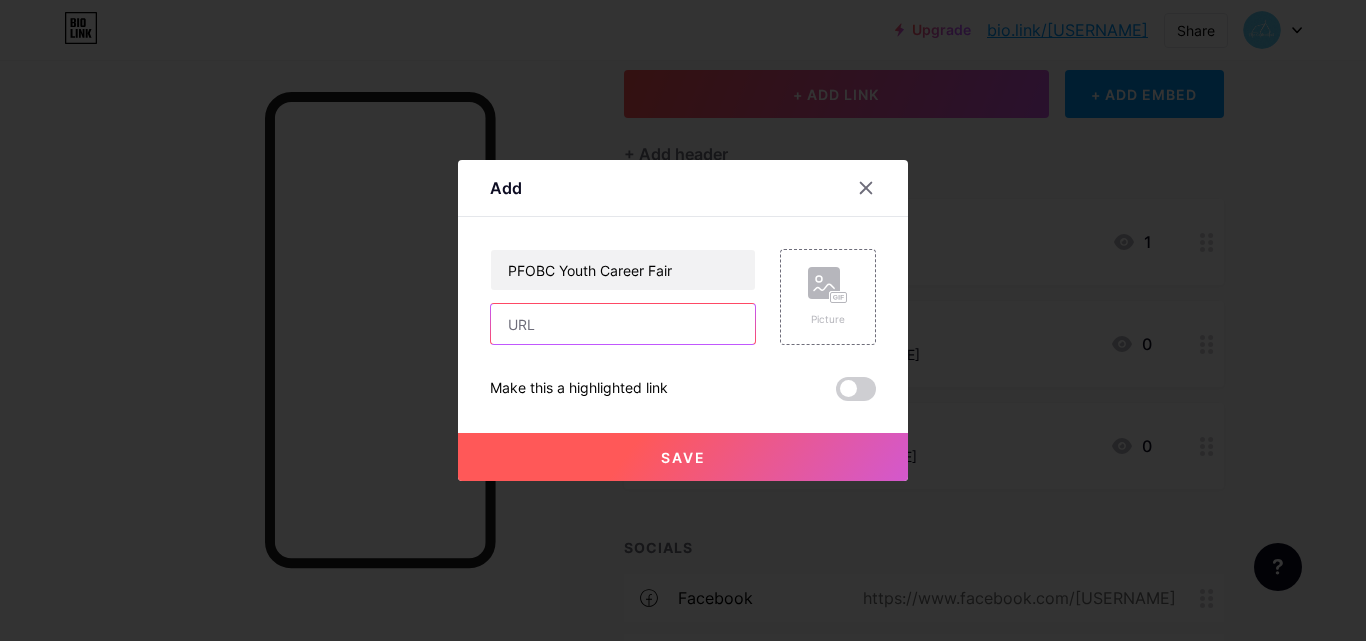 click at bounding box center [623, 324] 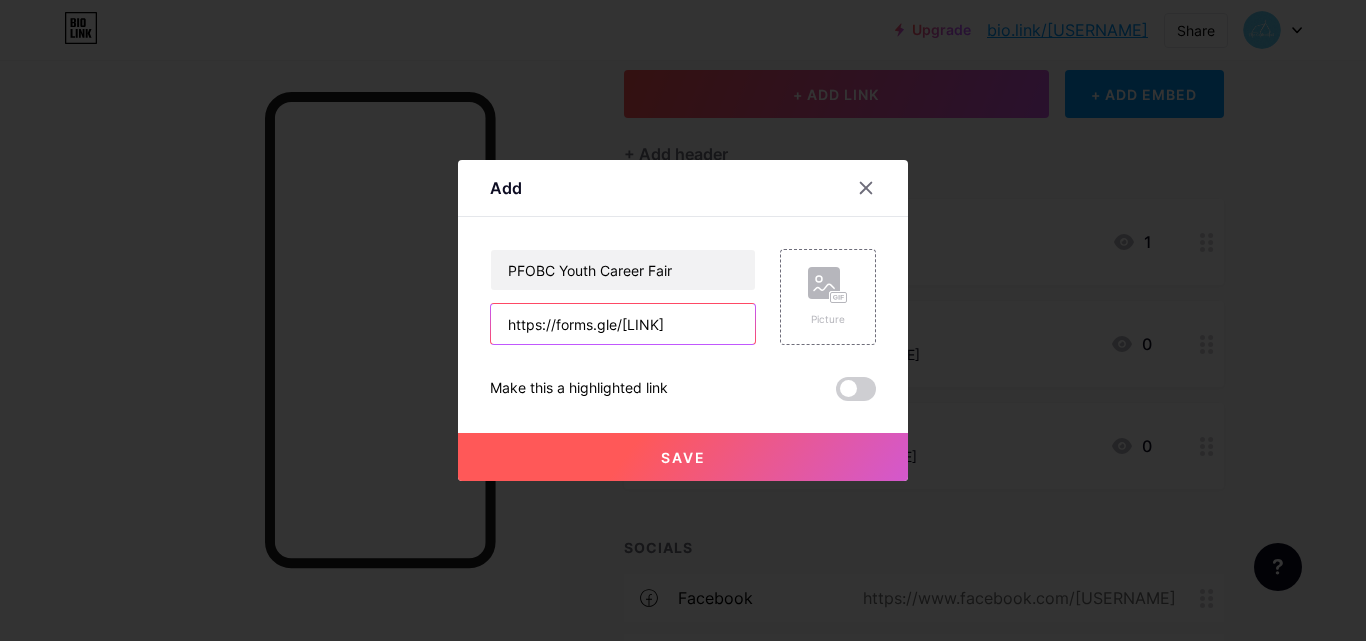 scroll, scrollTop: 0, scrollLeft: 28, axis: horizontal 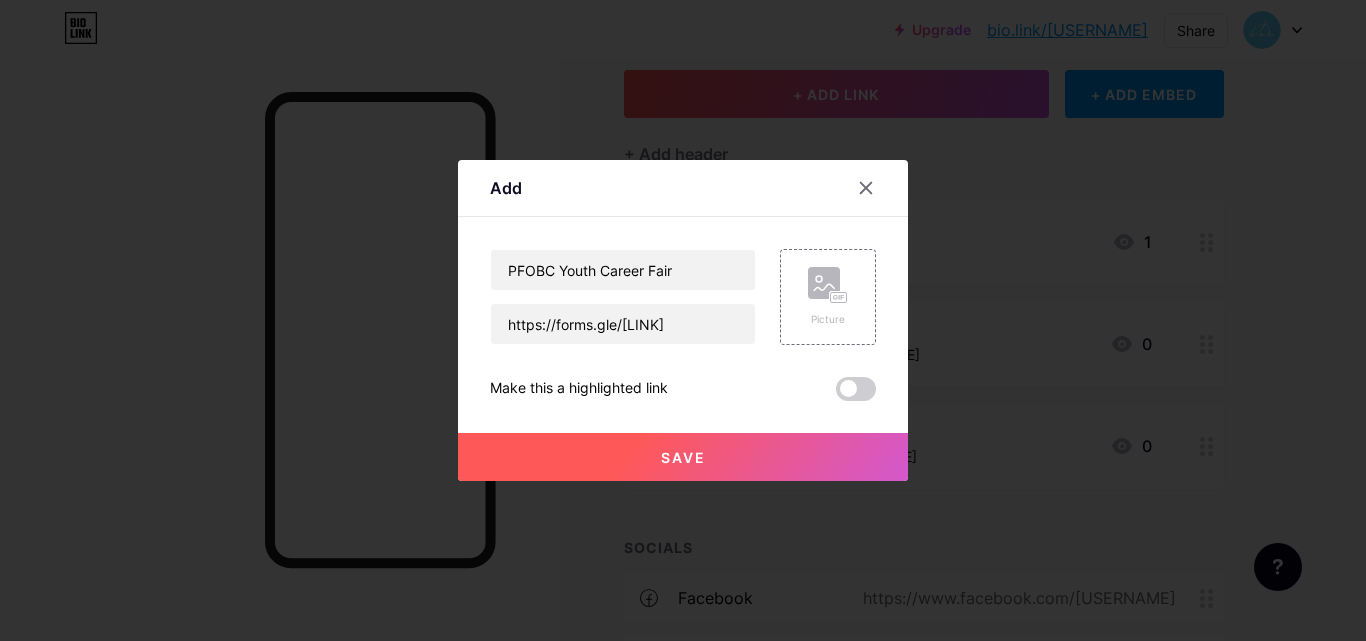click on "Save" at bounding box center [683, 457] 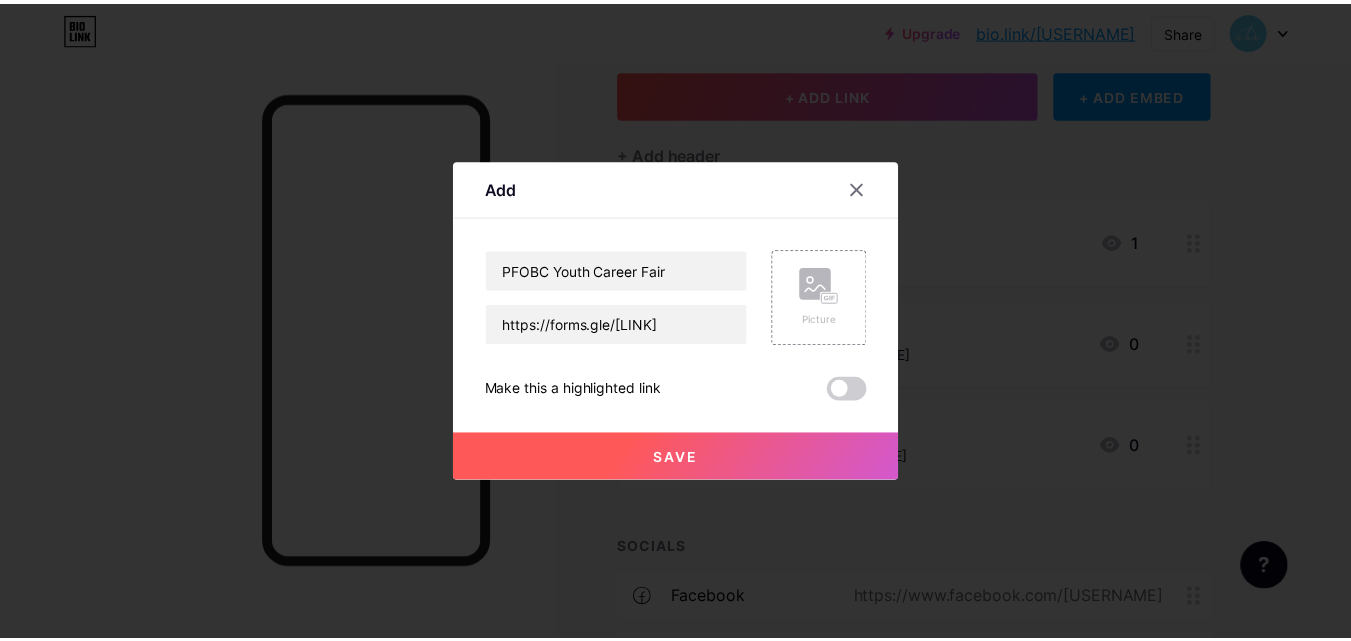 scroll, scrollTop: 0, scrollLeft: 0, axis: both 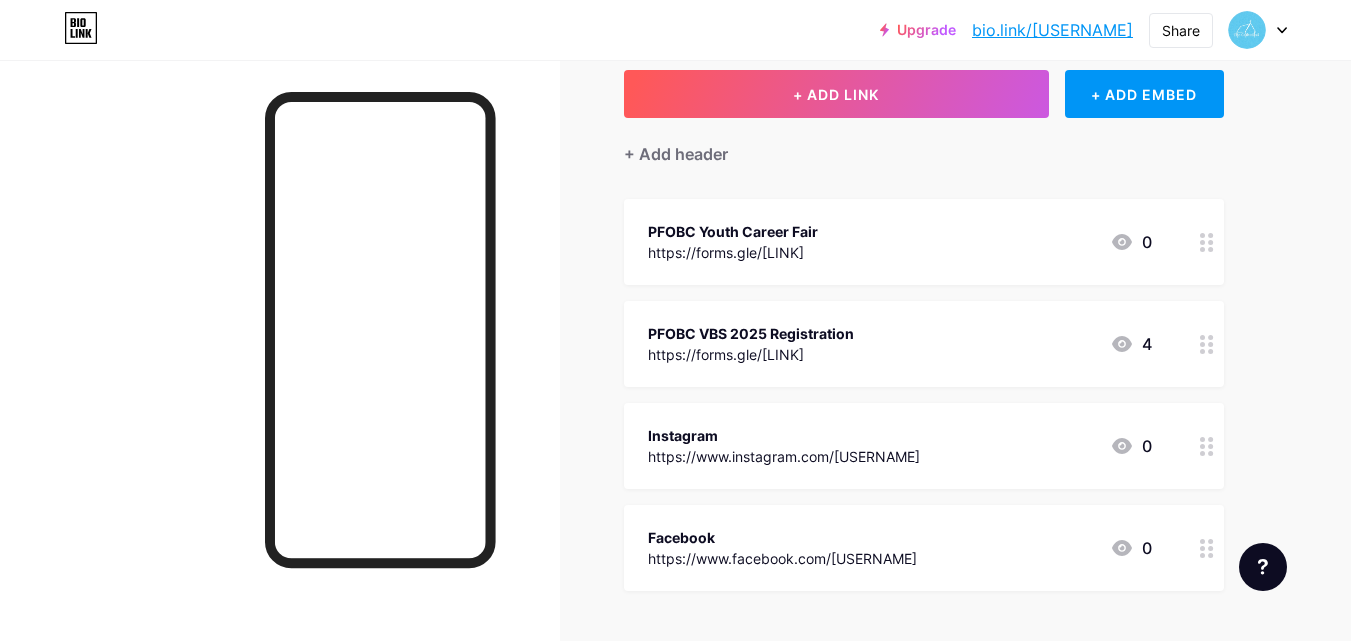 click on "PFOBC VBS 2025 Registration" at bounding box center [733, 231] 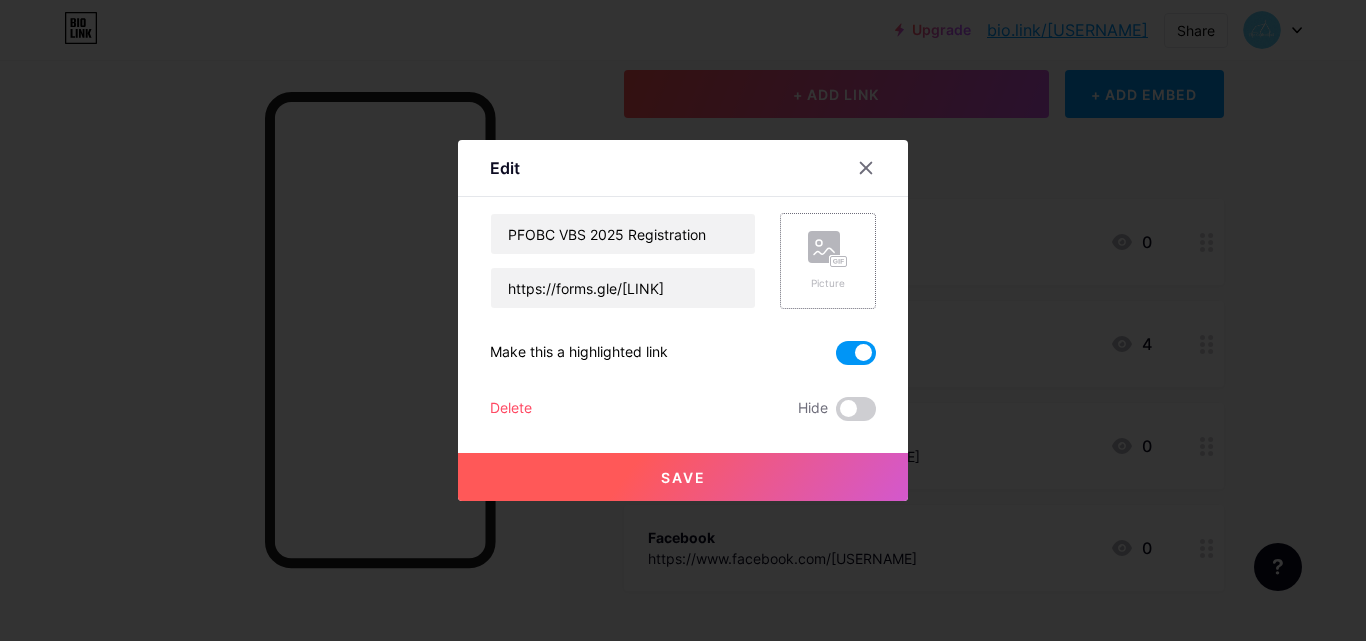 click at bounding box center [824, 247] 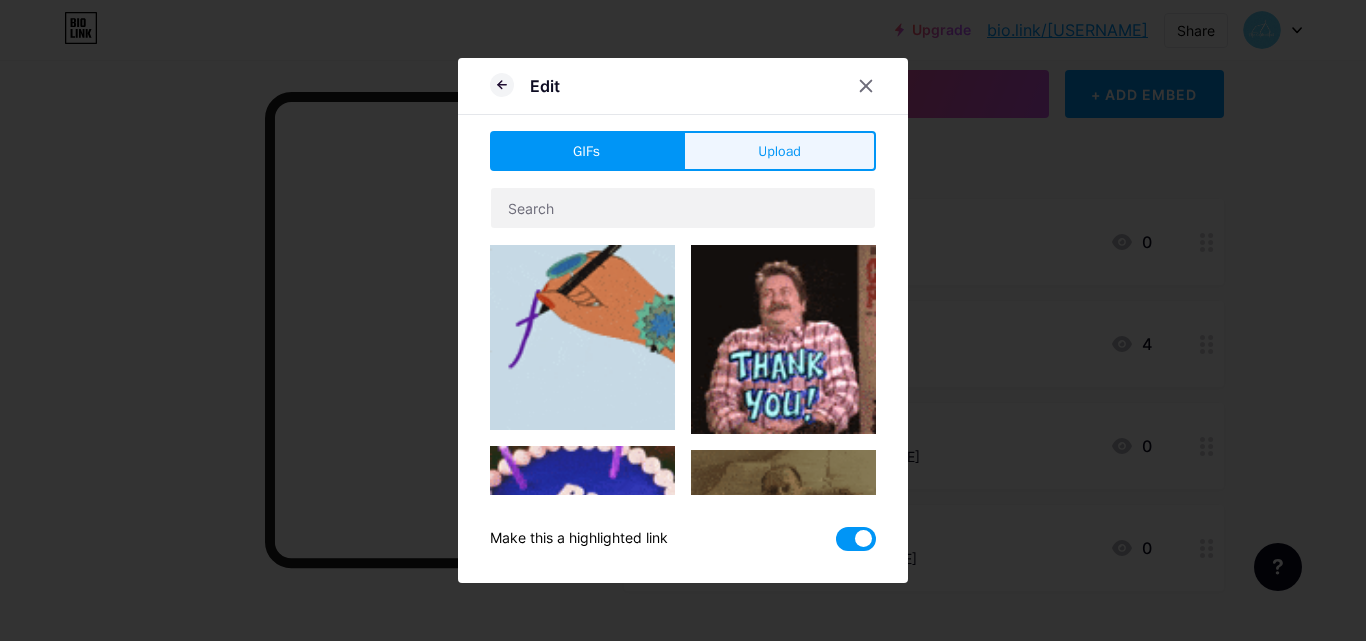 click on "Upload" at bounding box center (779, 151) 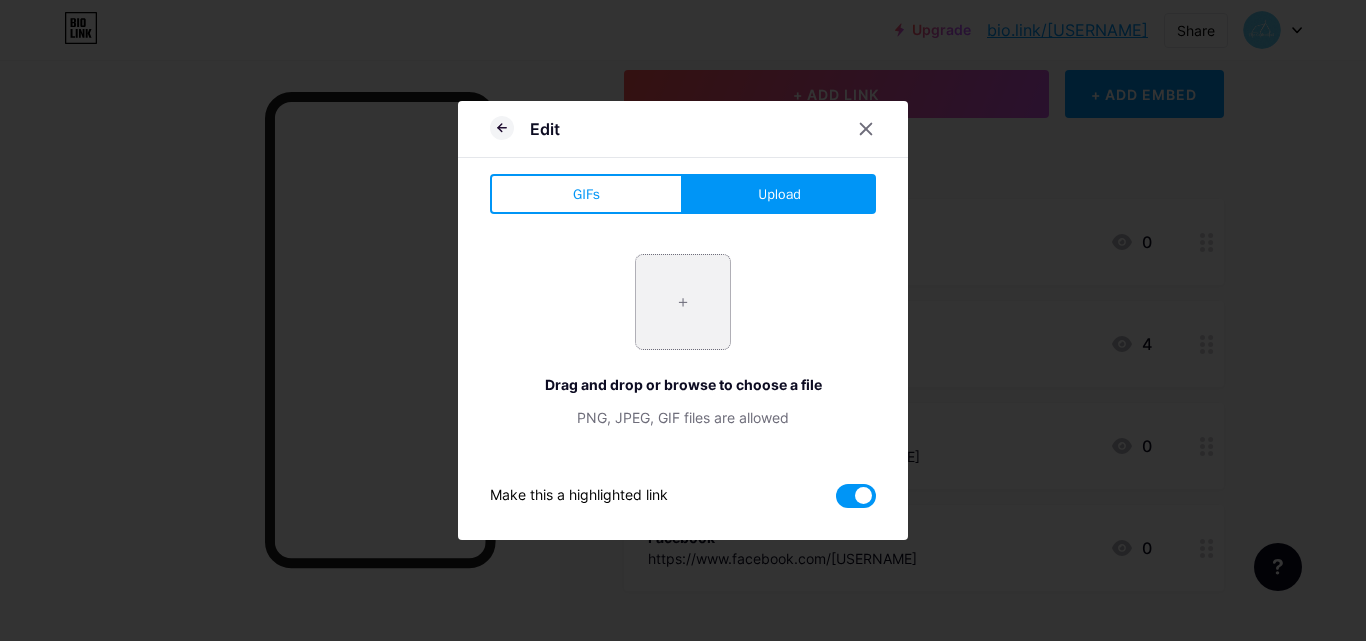 click at bounding box center (683, 302) 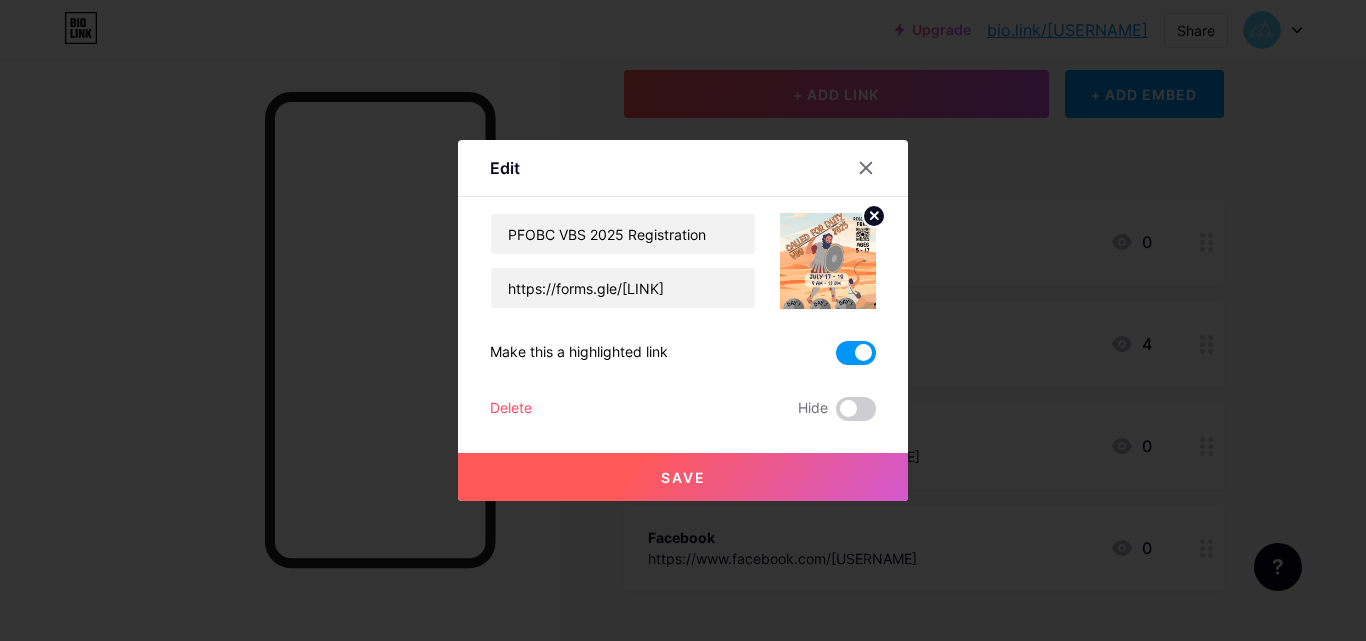 click on "Save" at bounding box center (683, 477) 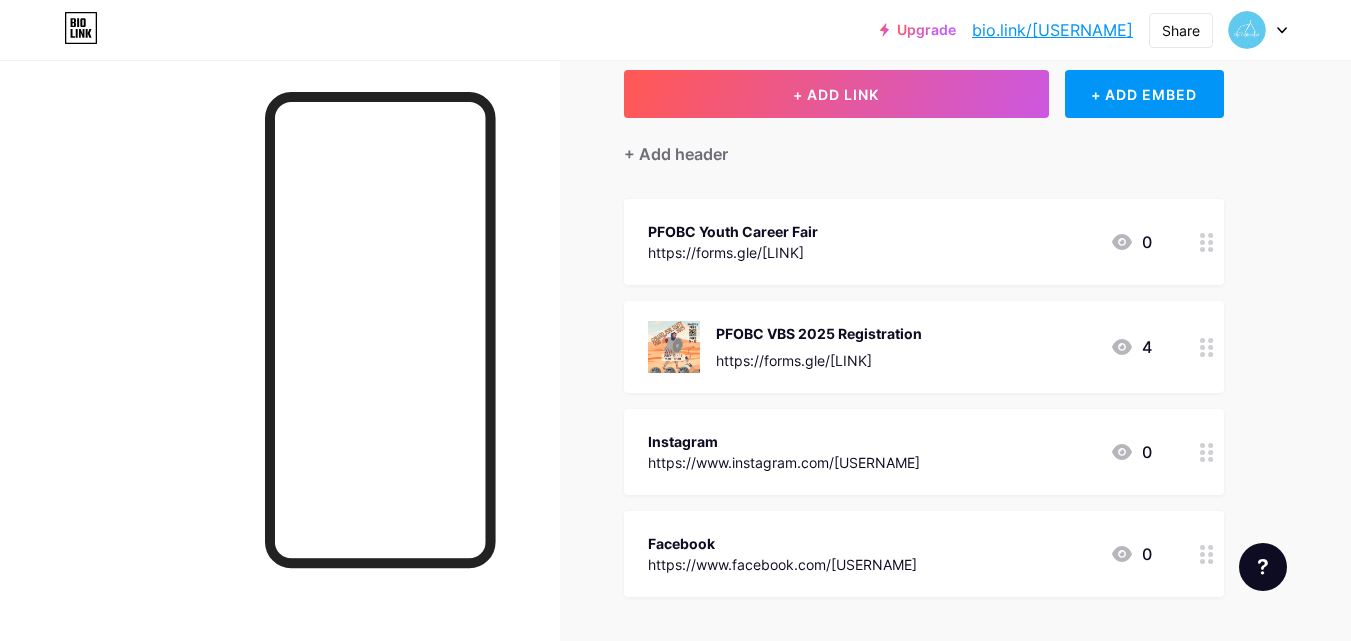 click on "PFOBC Youth Career Fair" at bounding box center (733, 231) 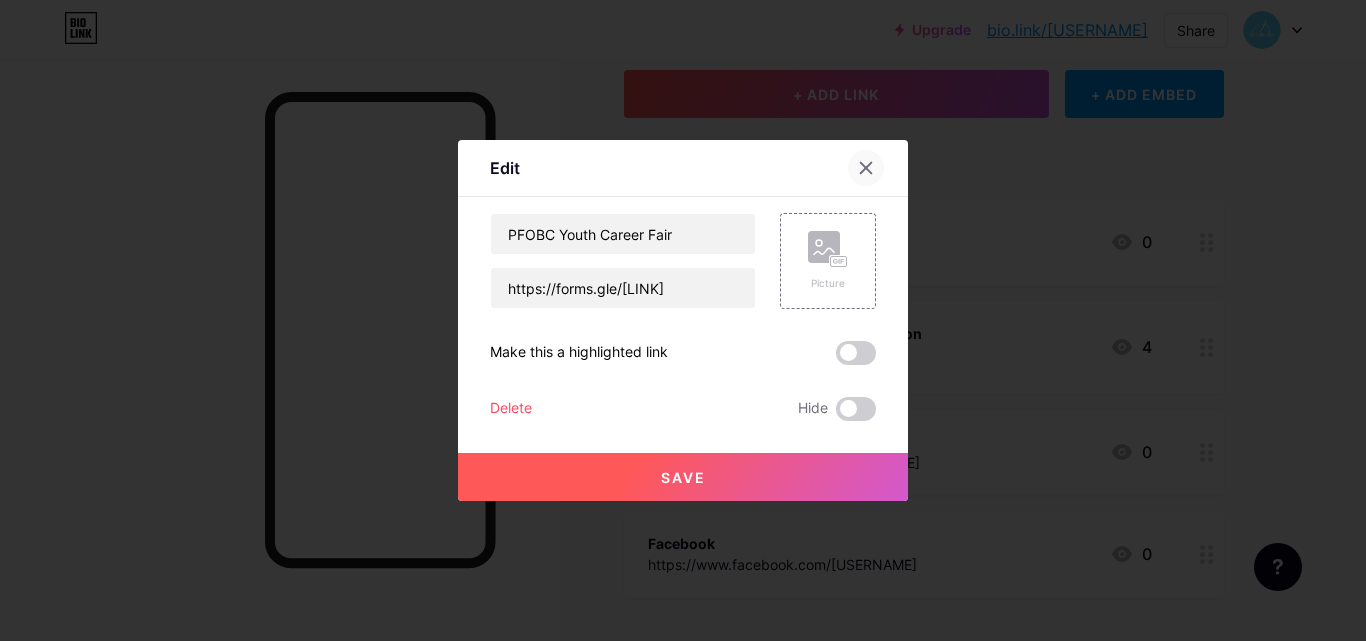 click at bounding box center [866, 168] 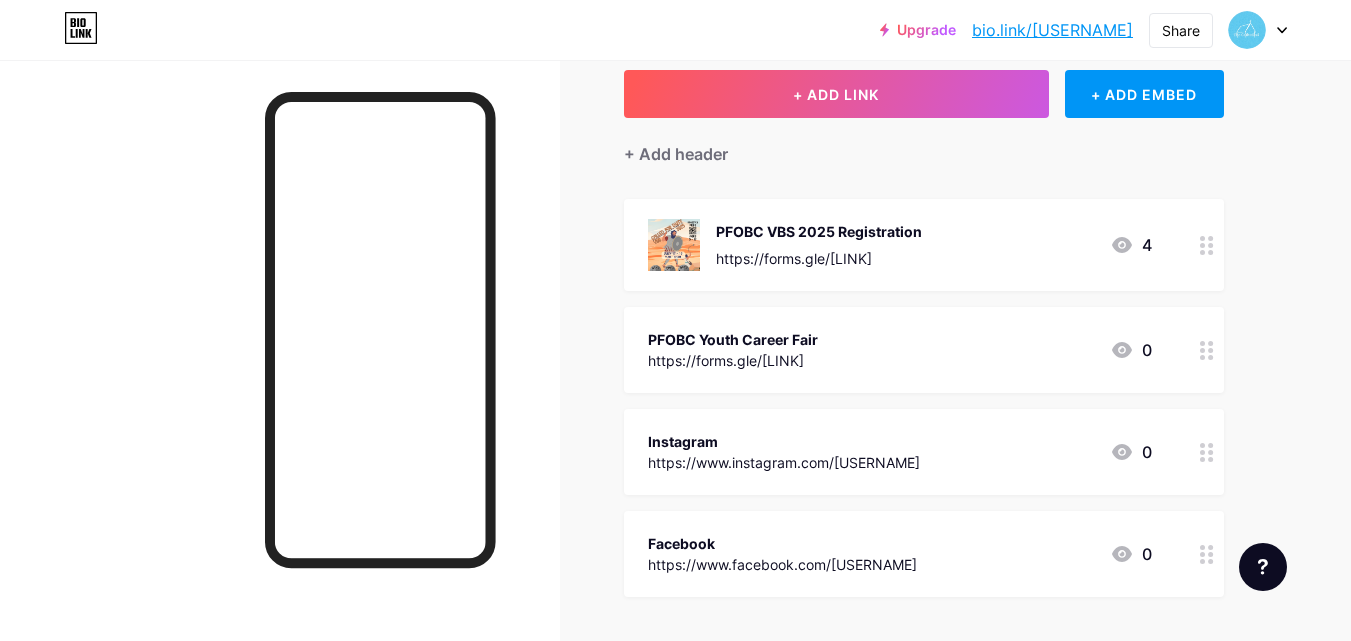 click at bounding box center [1207, 350] 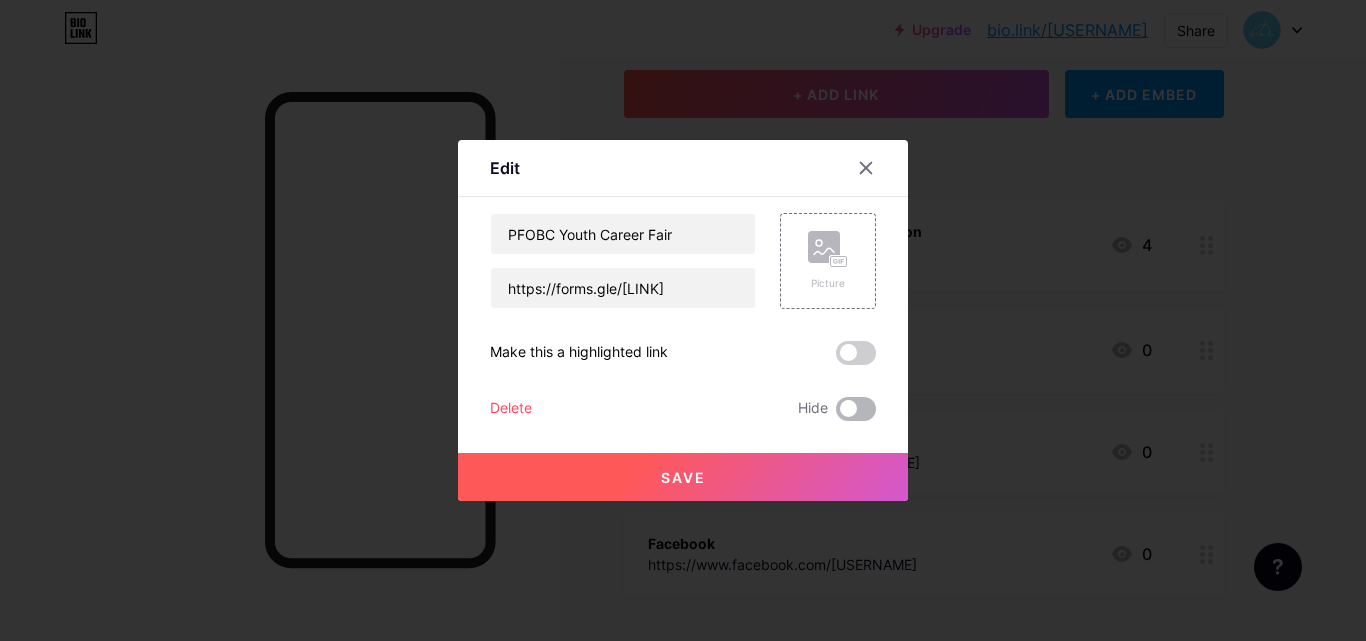 click at bounding box center [856, 409] 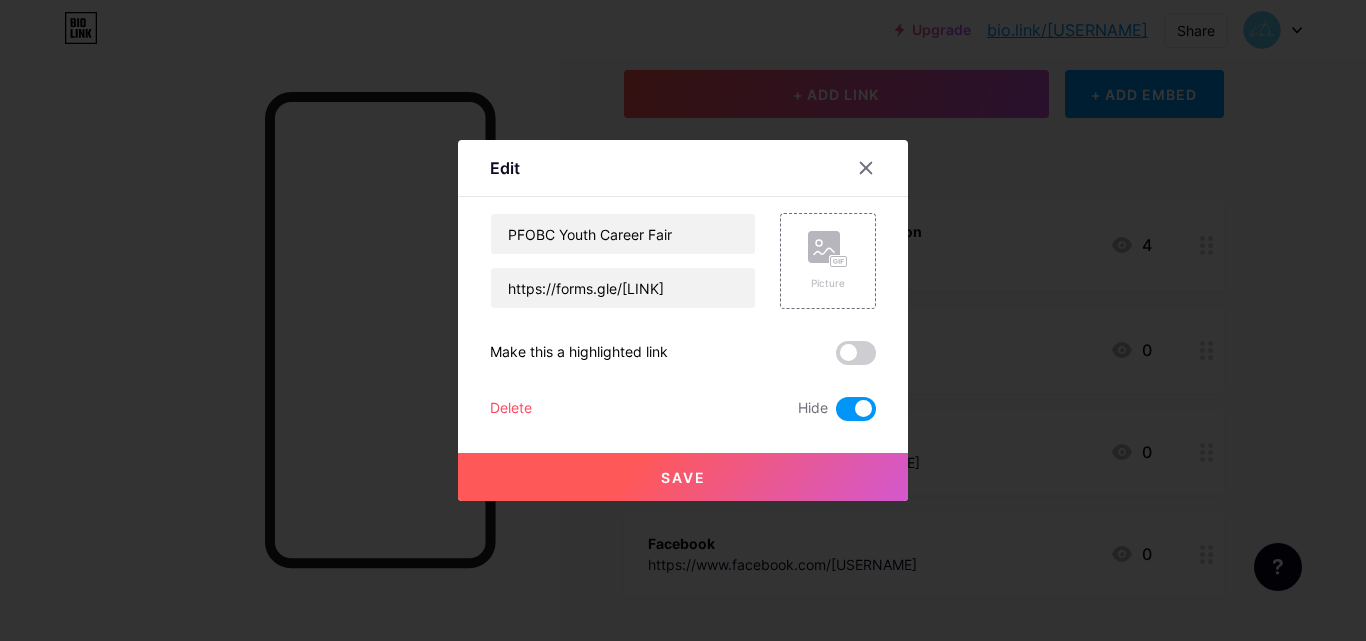 click on "Save" at bounding box center (683, 477) 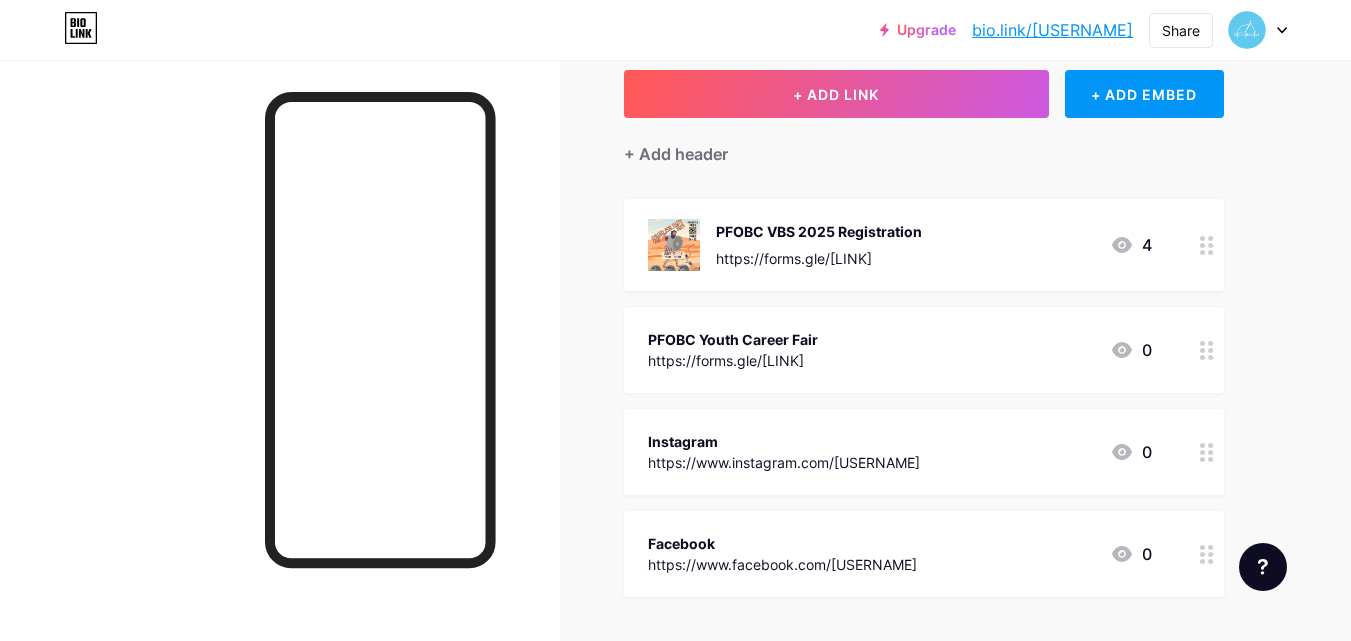 click at bounding box center [280, 380] 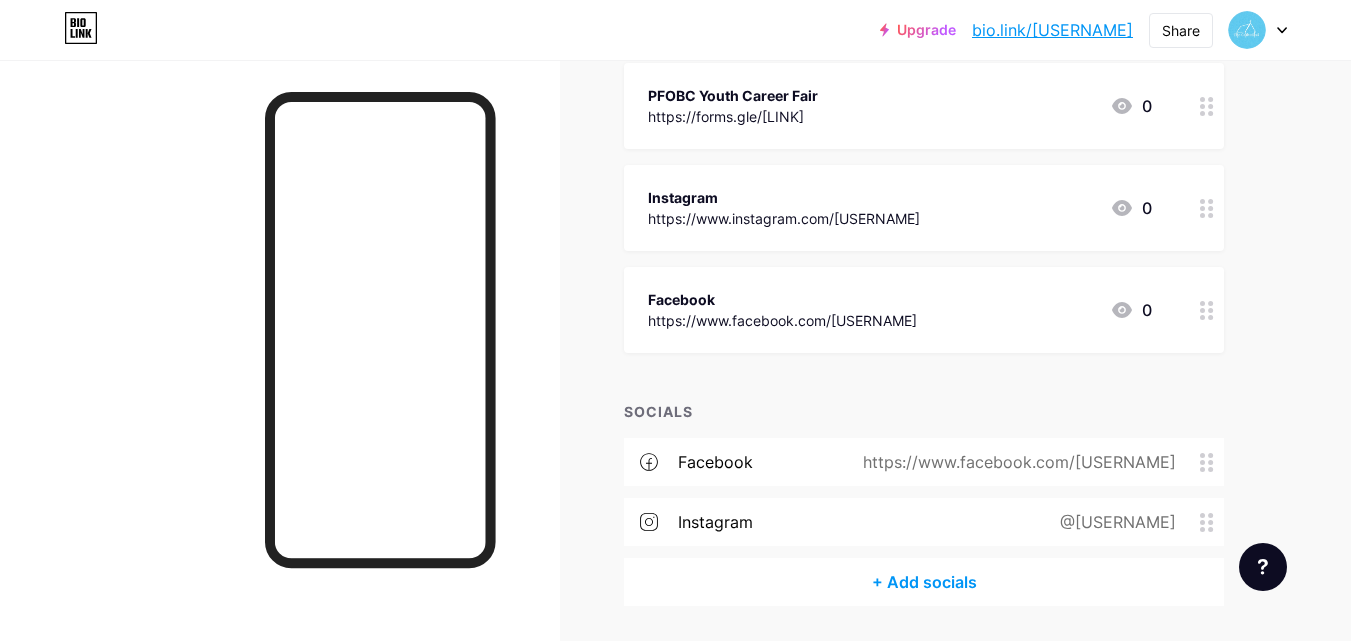 scroll, scrollTop: 324, scrollLeft: 0, axis: vertical 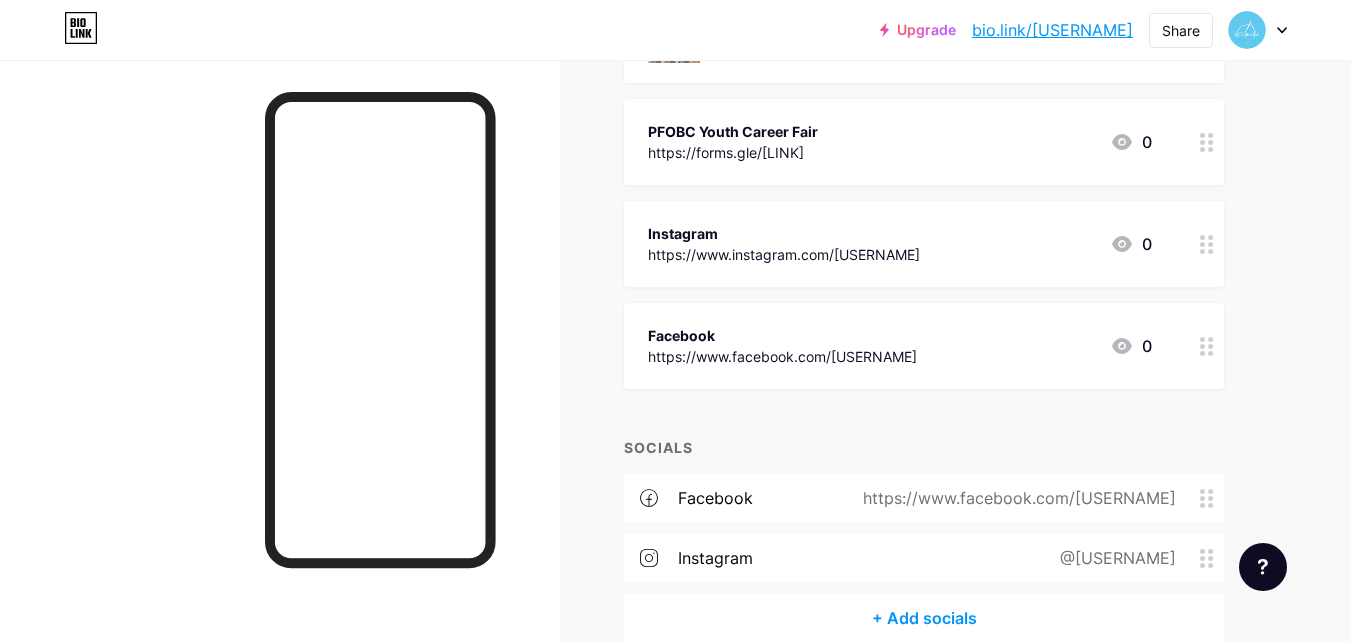 click at bounding box center (1207, 37) 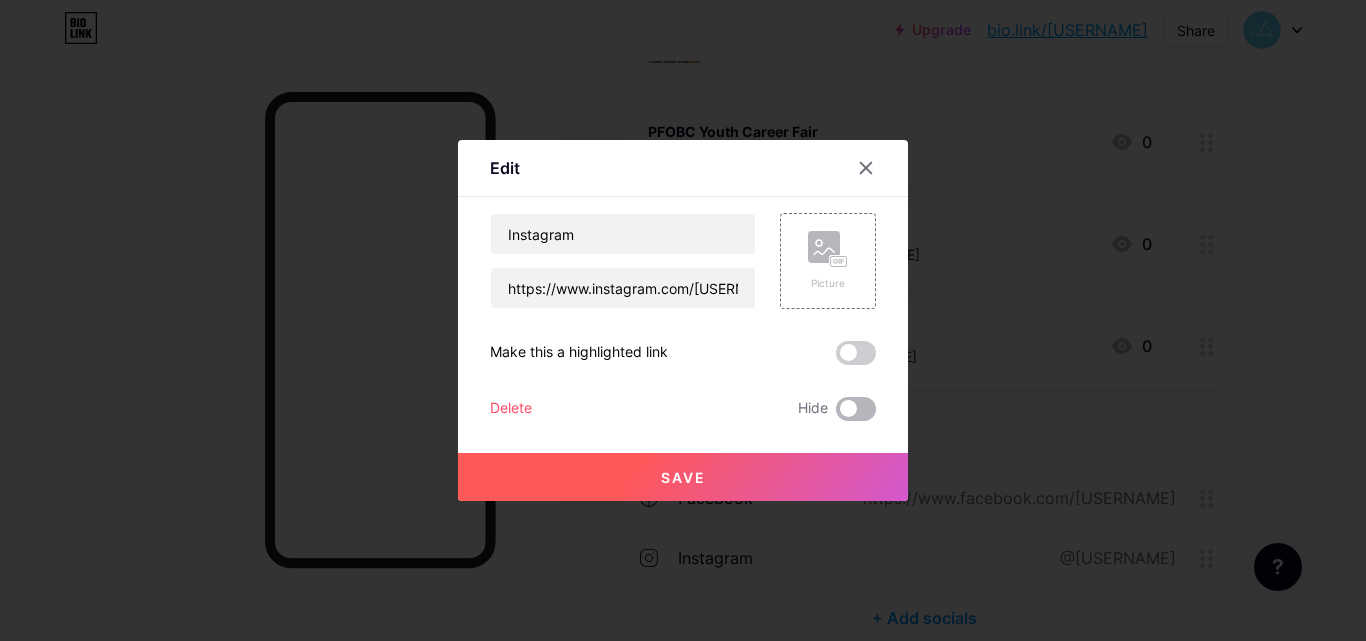click at bounding box center (856, 409) 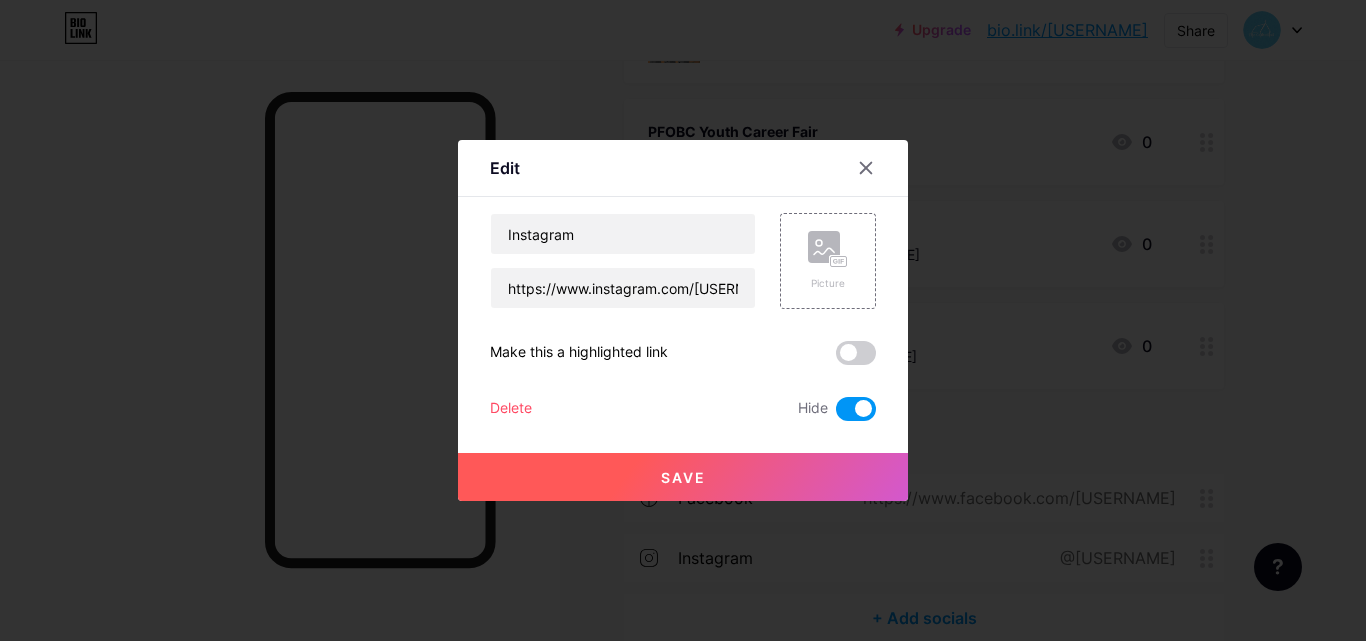 click on "Save" at bounding box center (683, 477) 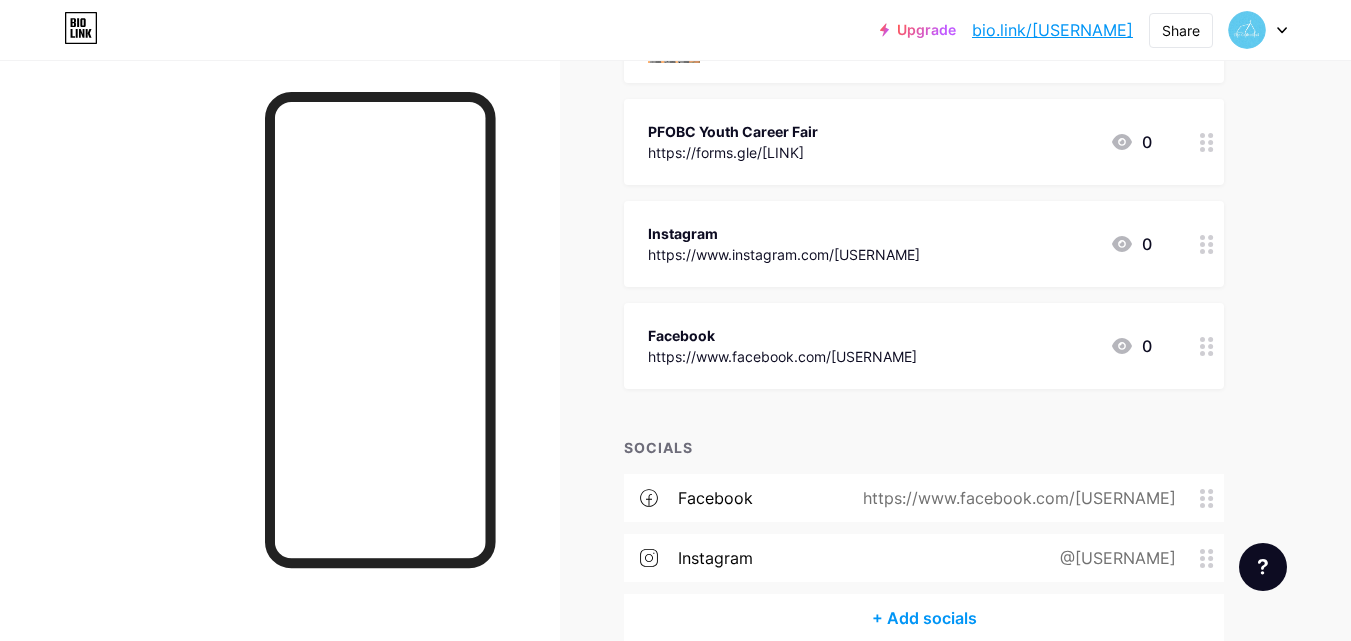 click at bounding box center [1207, 37] 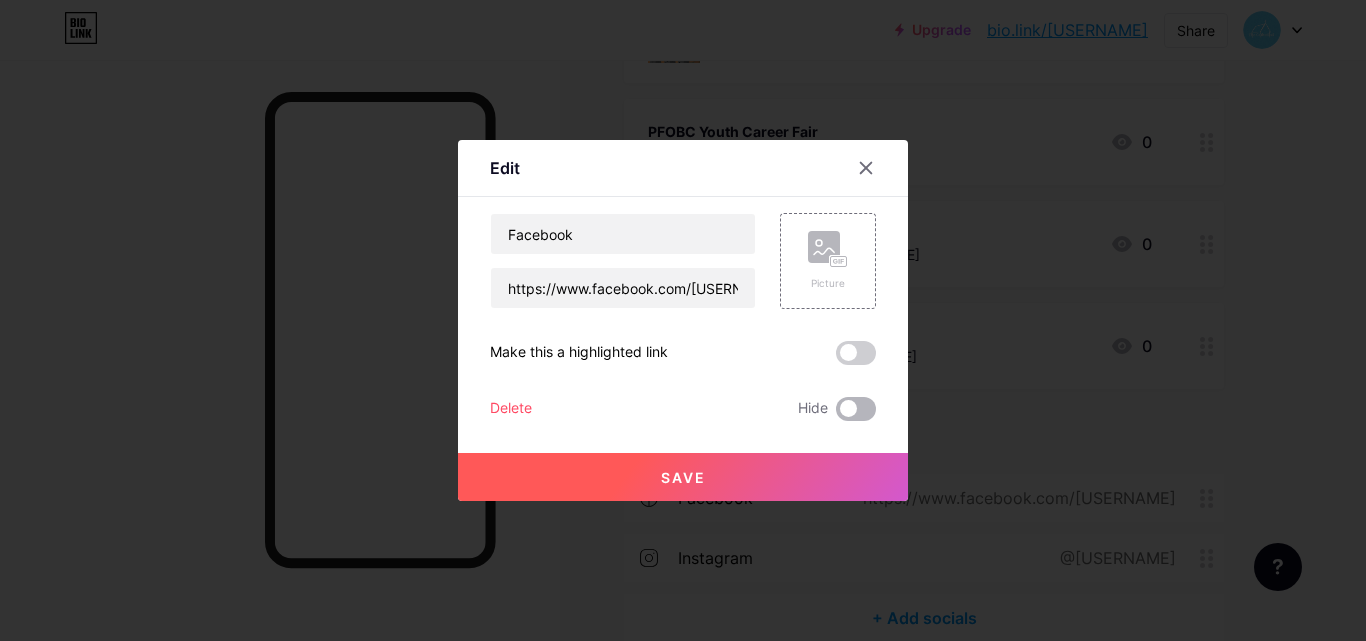 click at bounding box center [856, 409] 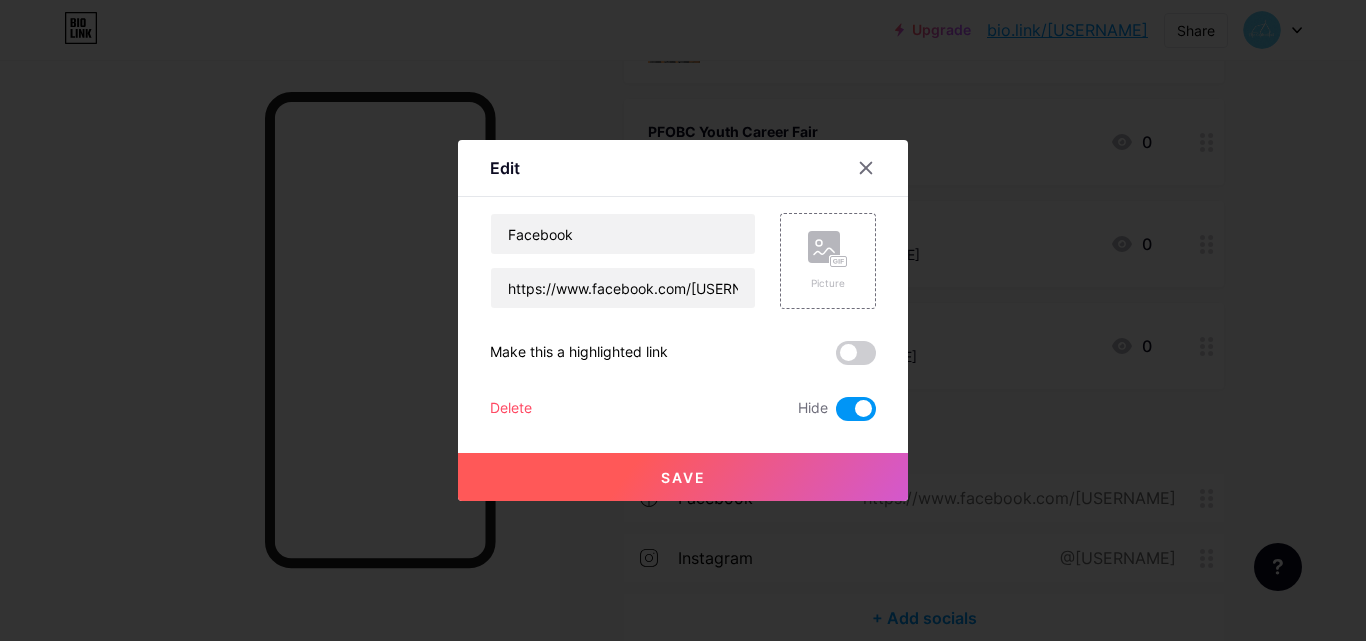 click on "Save" at bounding box center (683, 477) 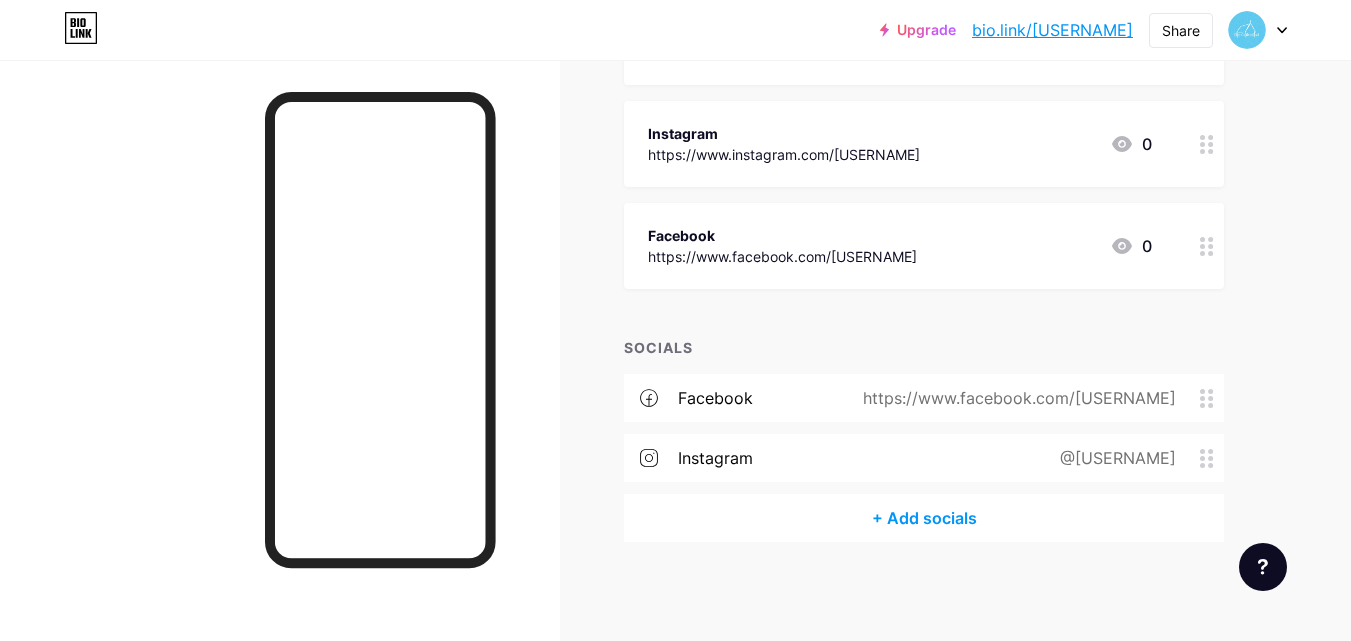scroll, scrollTop: 0, scrollLeft: 0, axis: both 